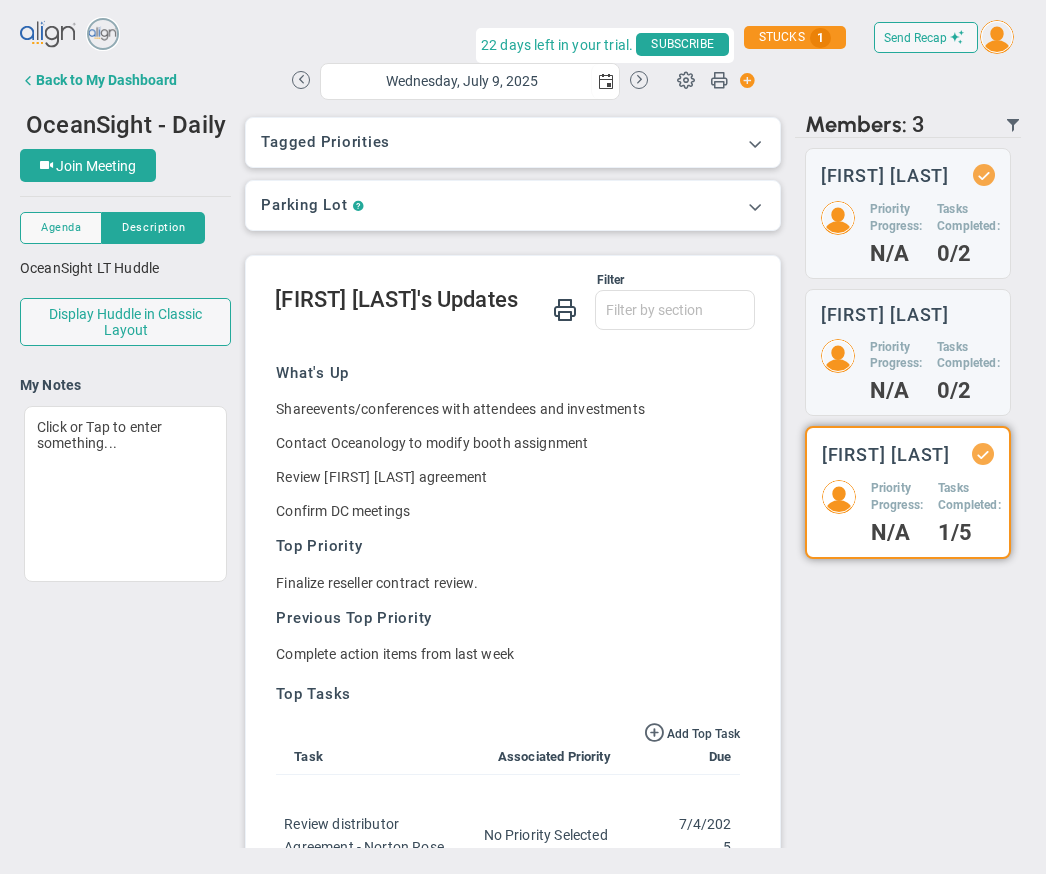 scroll, scrollTop: 0, scrollLeft: 0, axis: both 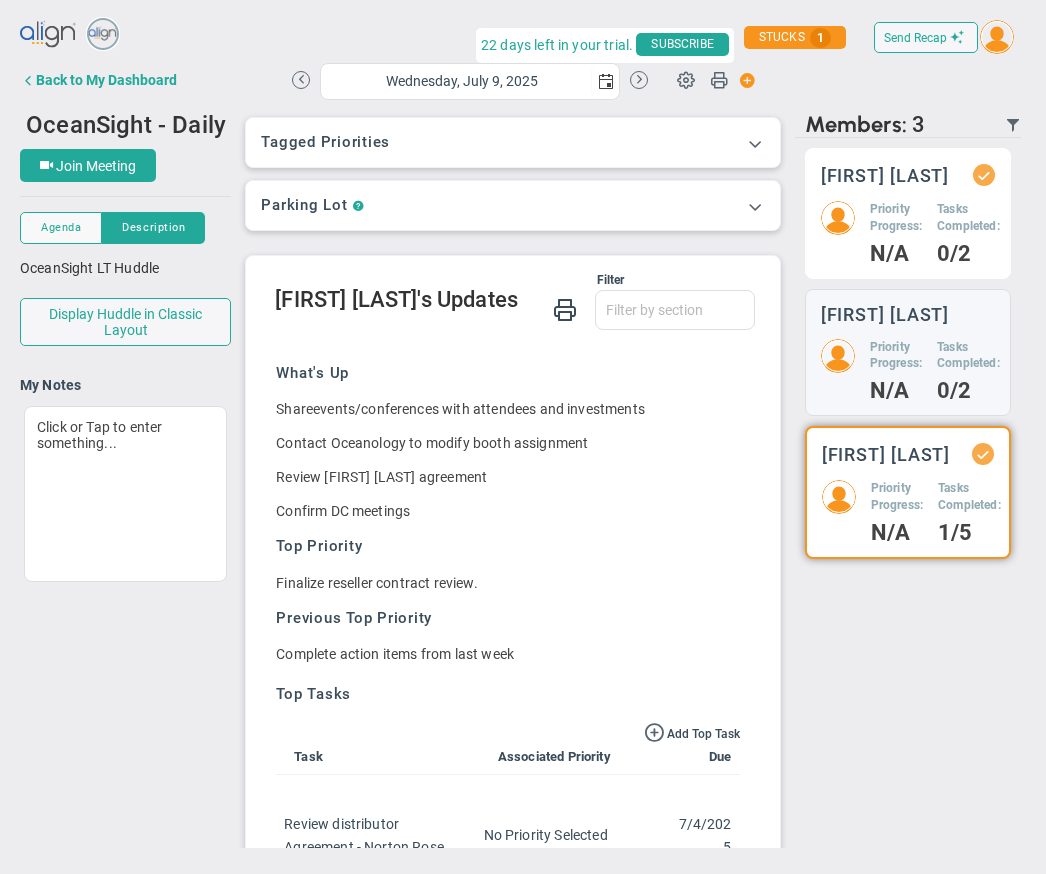 click on "Tasks Completed:" at bounding box center [896, 218] 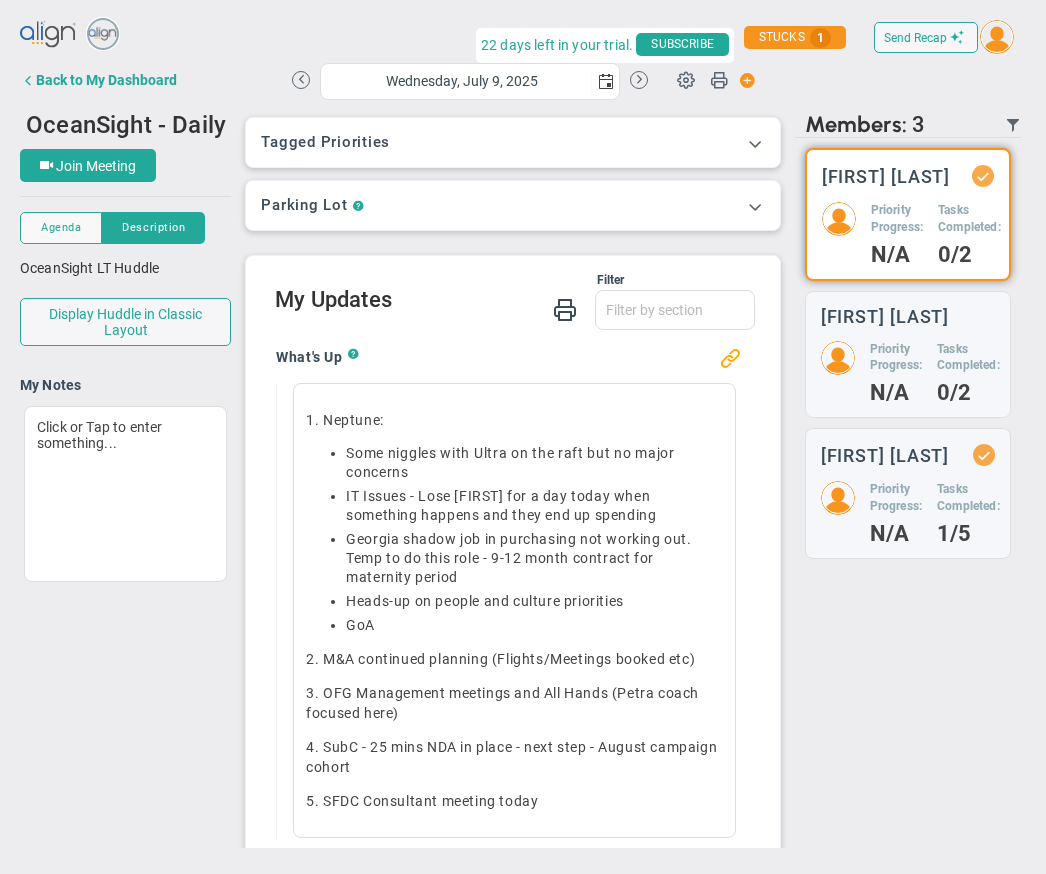 scroll, scrollTop: 166, scrollLeft: 0, axis: vertical 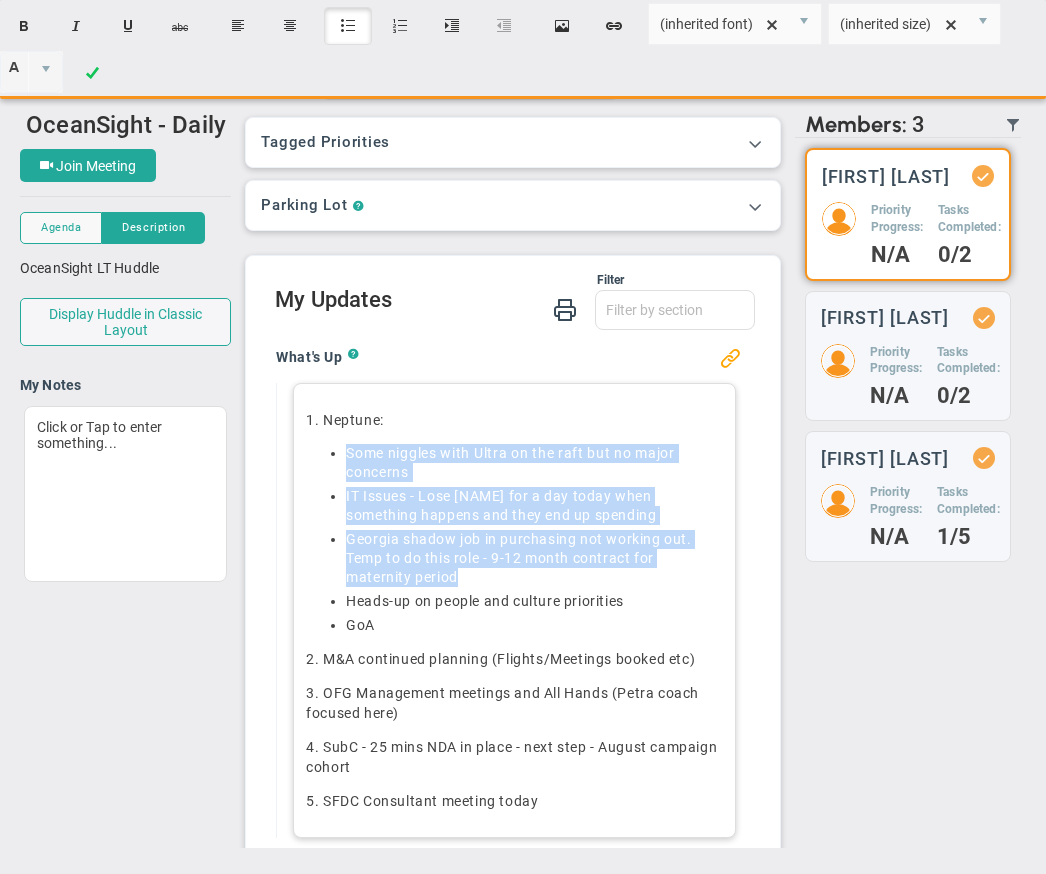 drag, startPoint x: 500, startPoint y: 583, endPoint x: 330, endPoint y: 453, distance: 214.00934 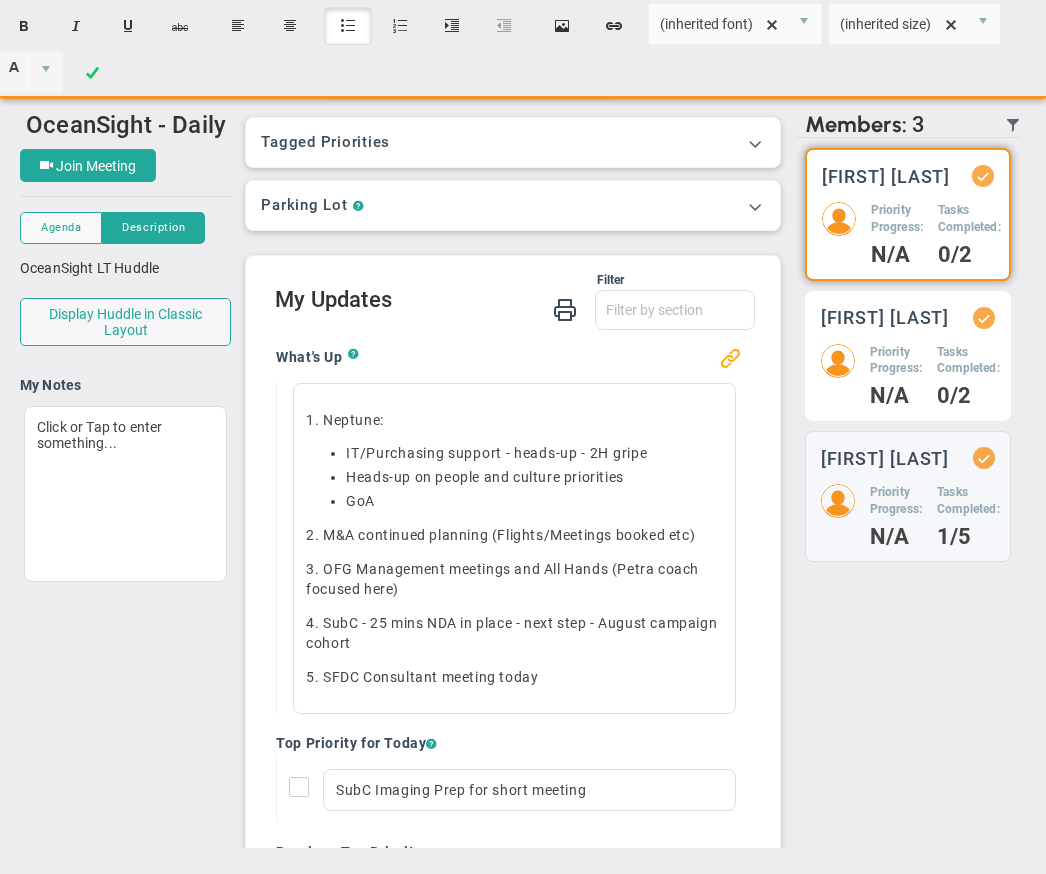 click on "[FIRST] [LAST]
Priority Progress:
N/A
Tasks Completed:
0/2" at bounding box center (908, 214) 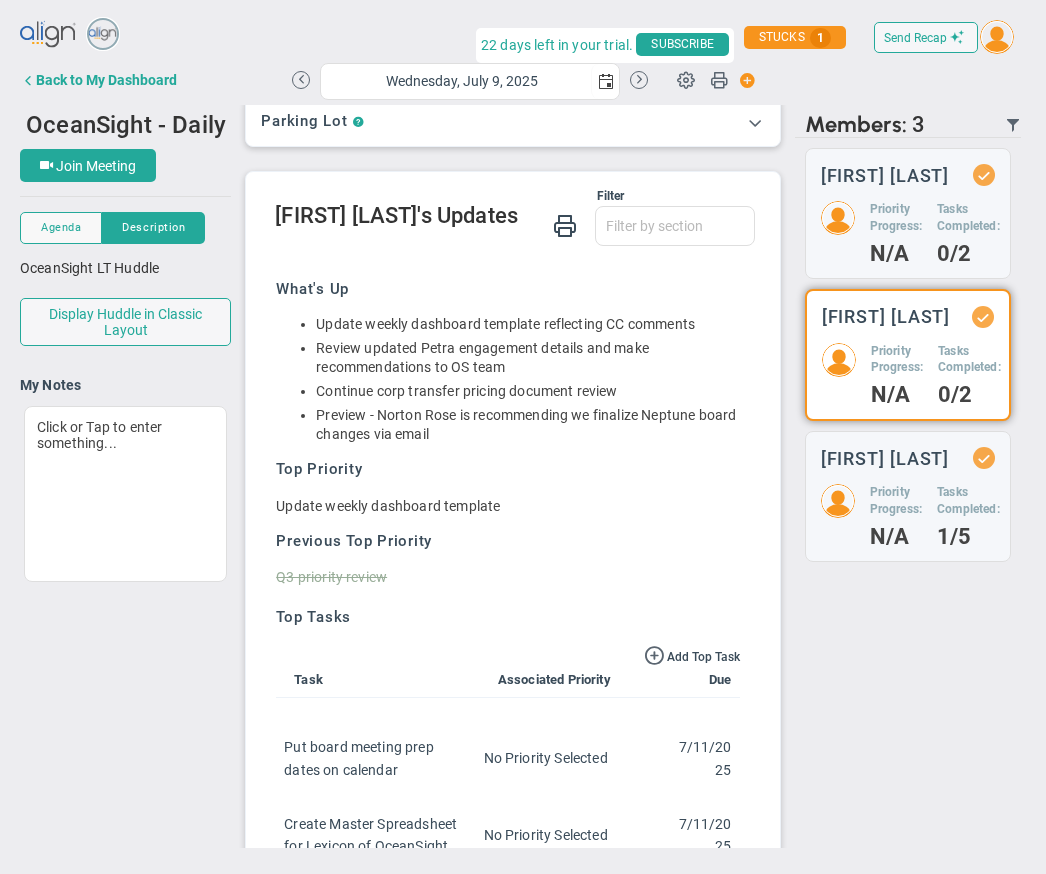 scroll, scrollTop: 40, scrollLeft: 0, axis: vertical 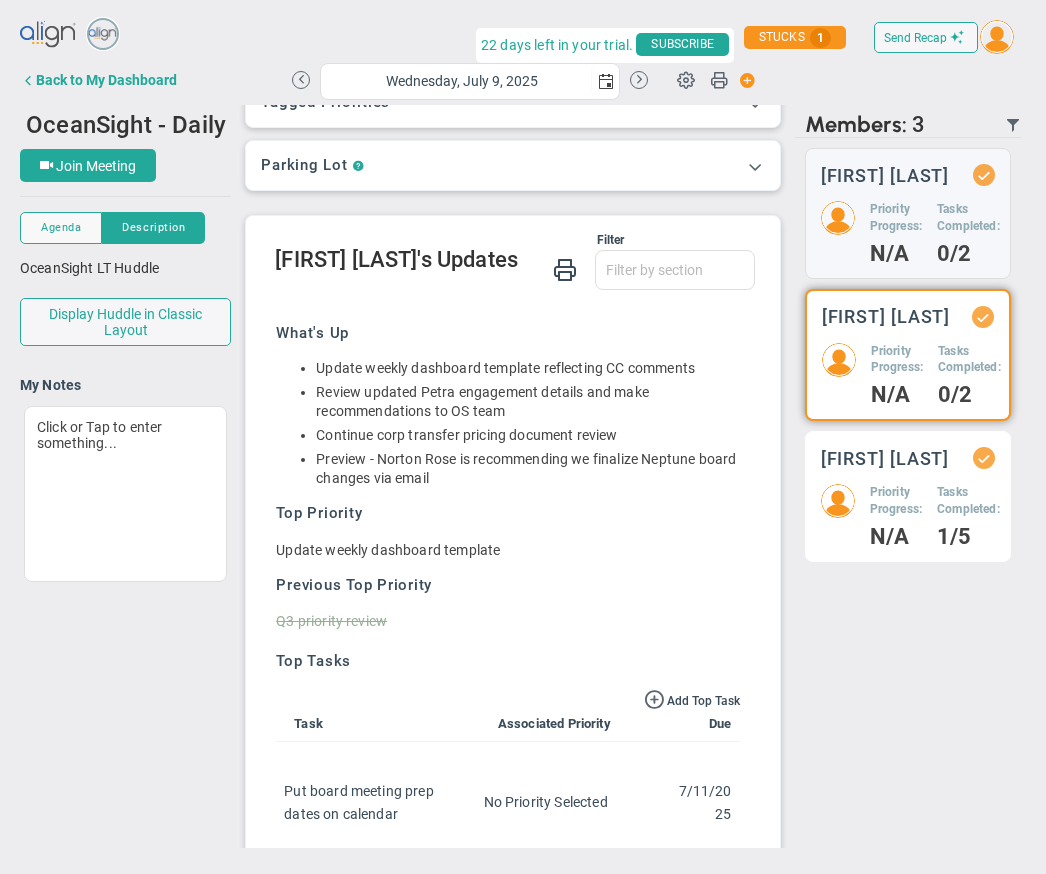click on "Priority Progress:" at bounding box center (896, 218) 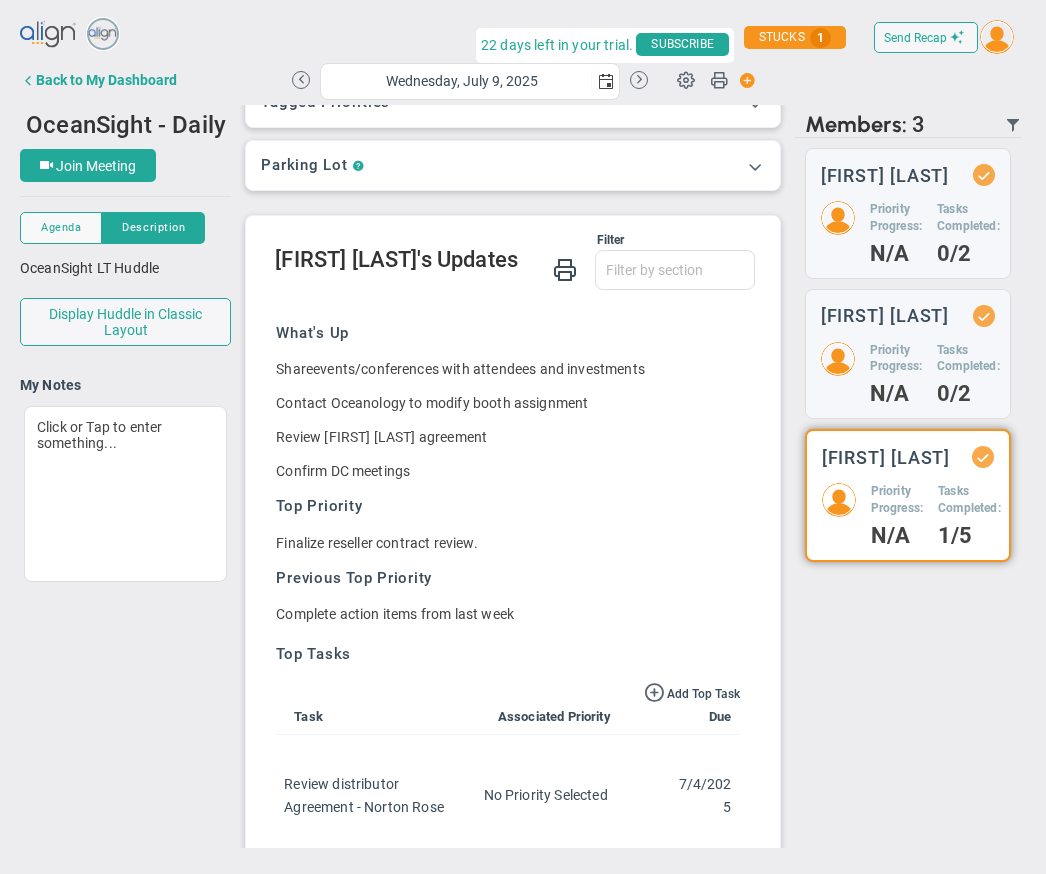 scroll, scrollTop: 166, scrollLeft: 0, axis: vertical 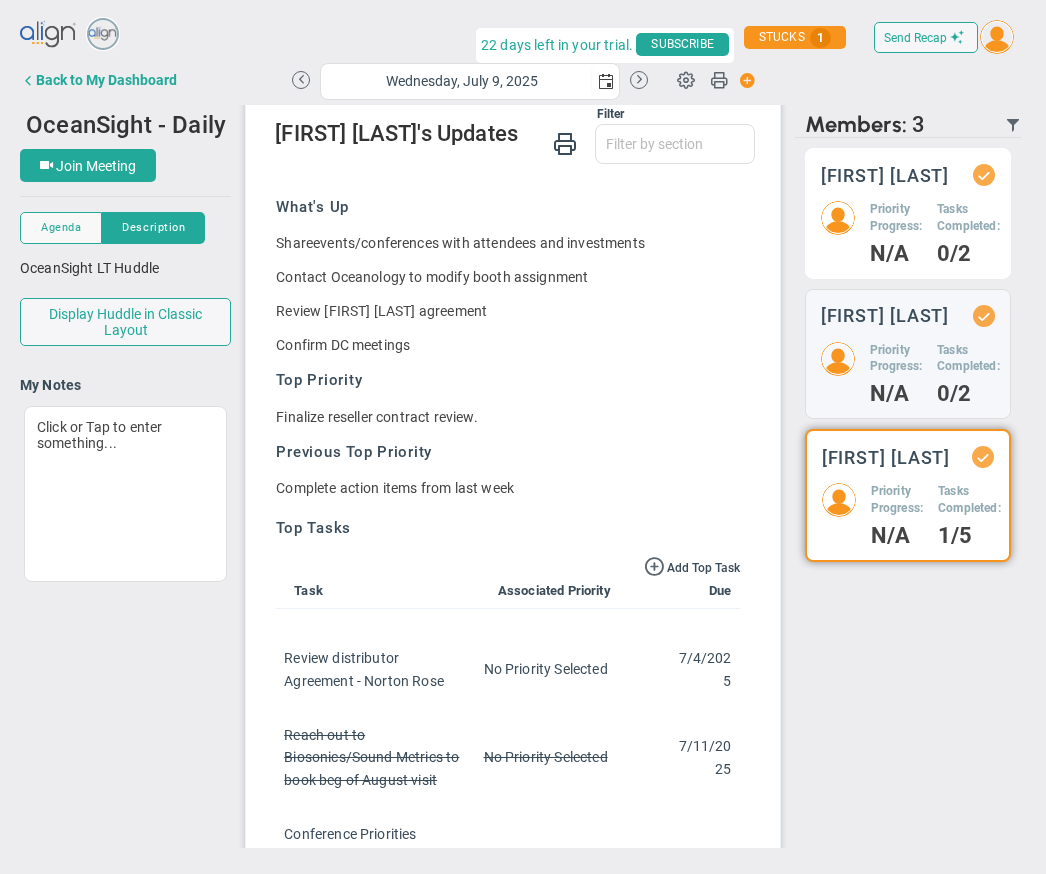 click on "Priority Progress:" at bounding box center (896, 218) 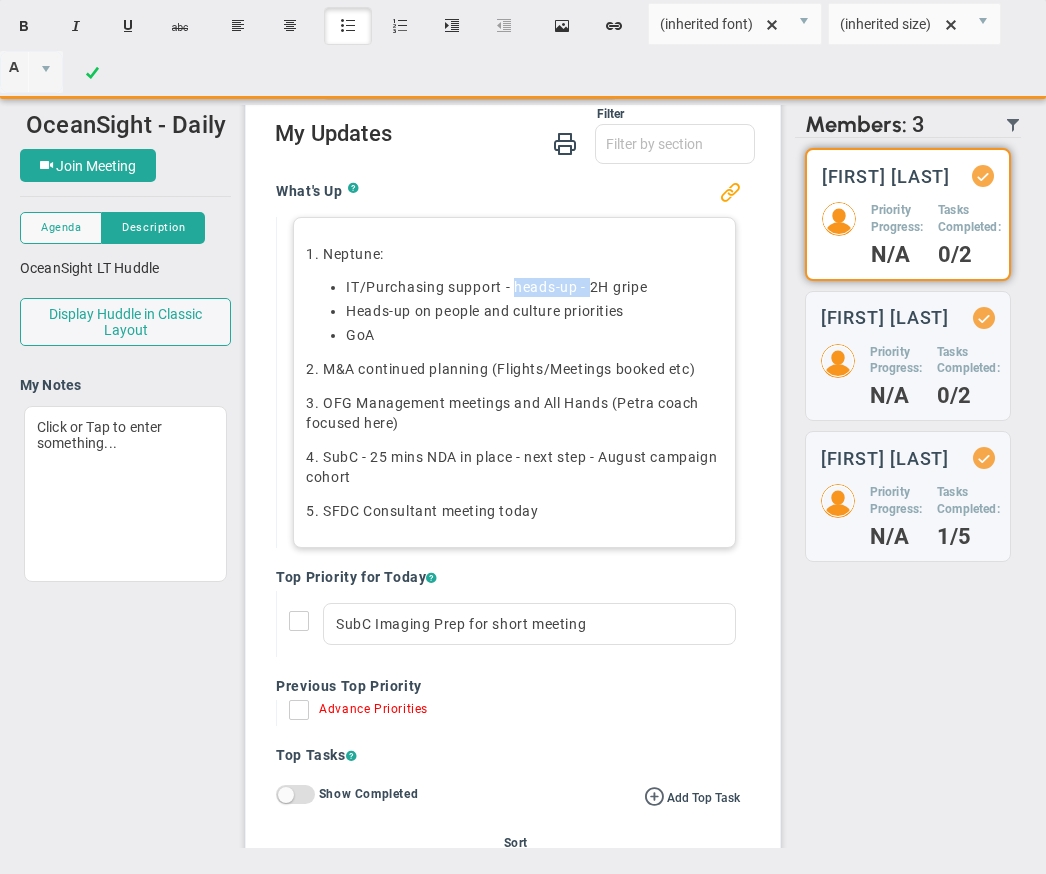 drag, startPoint x: 512, startPoint y: 286, endPoint x: 588, endPoint y: 288, distance: 76.02631 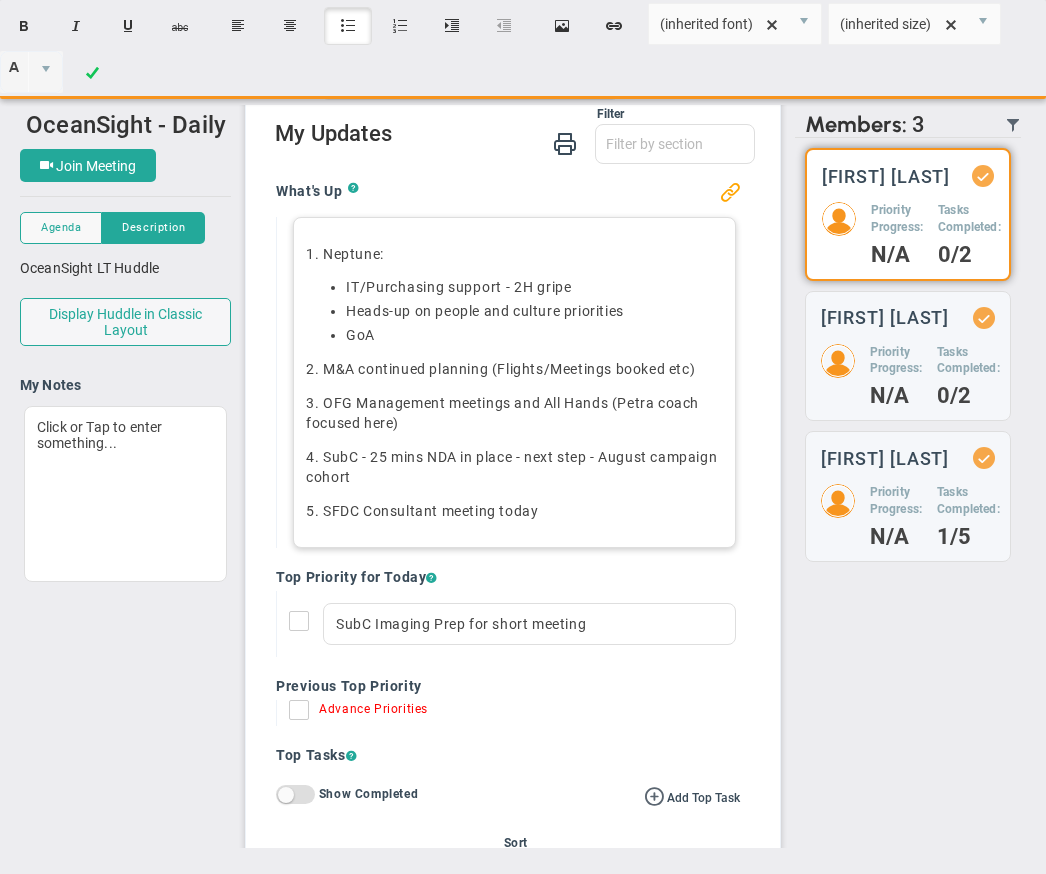click on "IT/Purchasing support - 2H gripe" at bounding box center (458, 287) 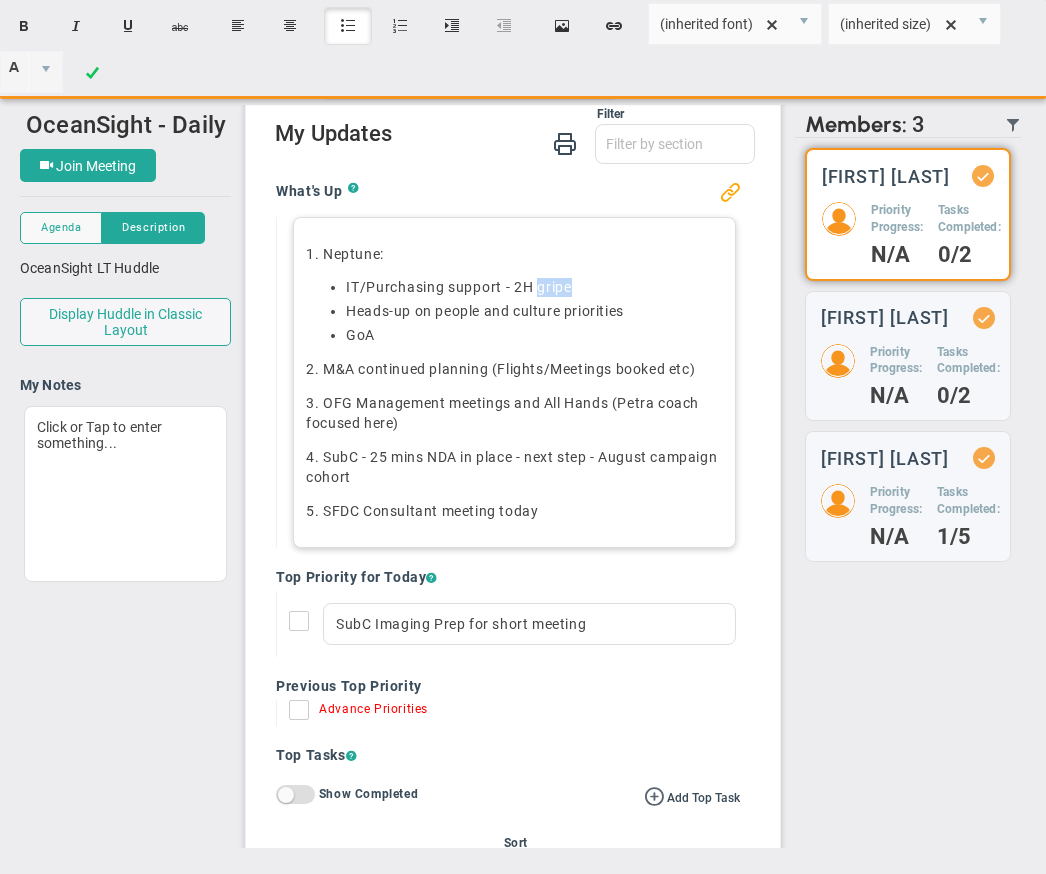 click on "IT/Purchasing support - 2H gripe" at bounding box center [458, 287] 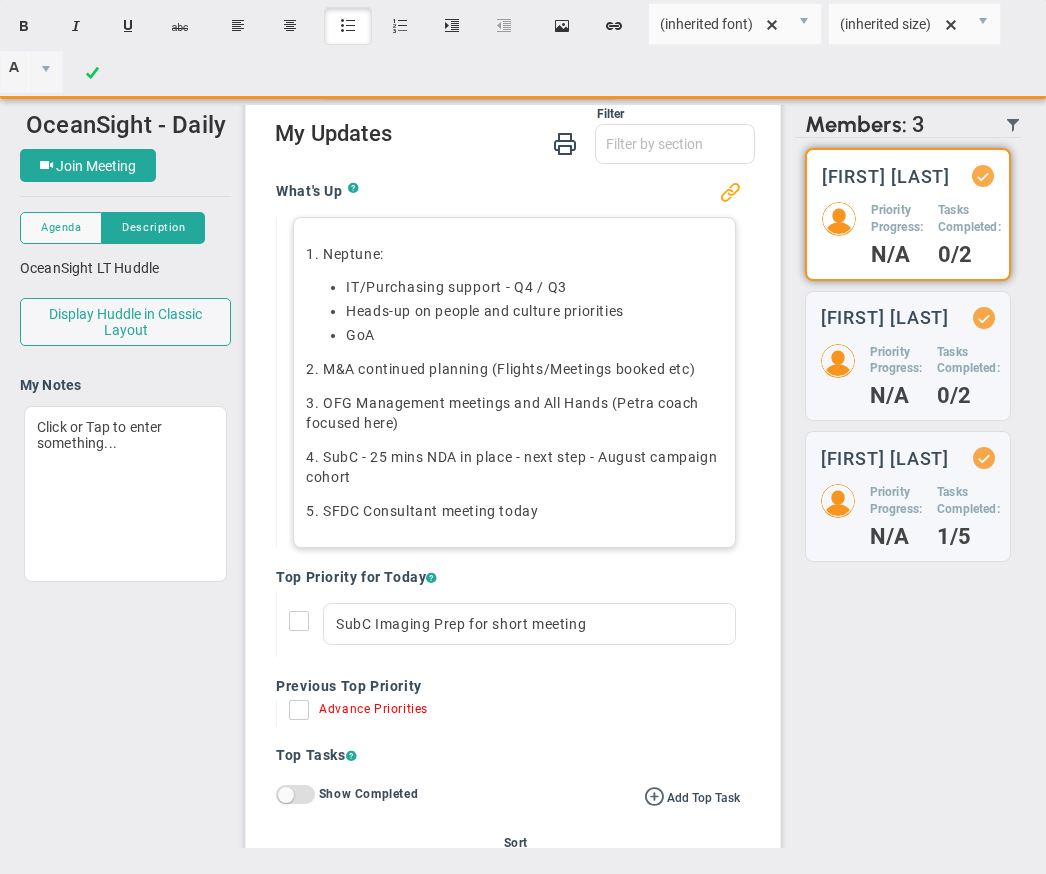 click on "IT/Purchasing support - Q4 / Q3" at bounding box center (456, 287) 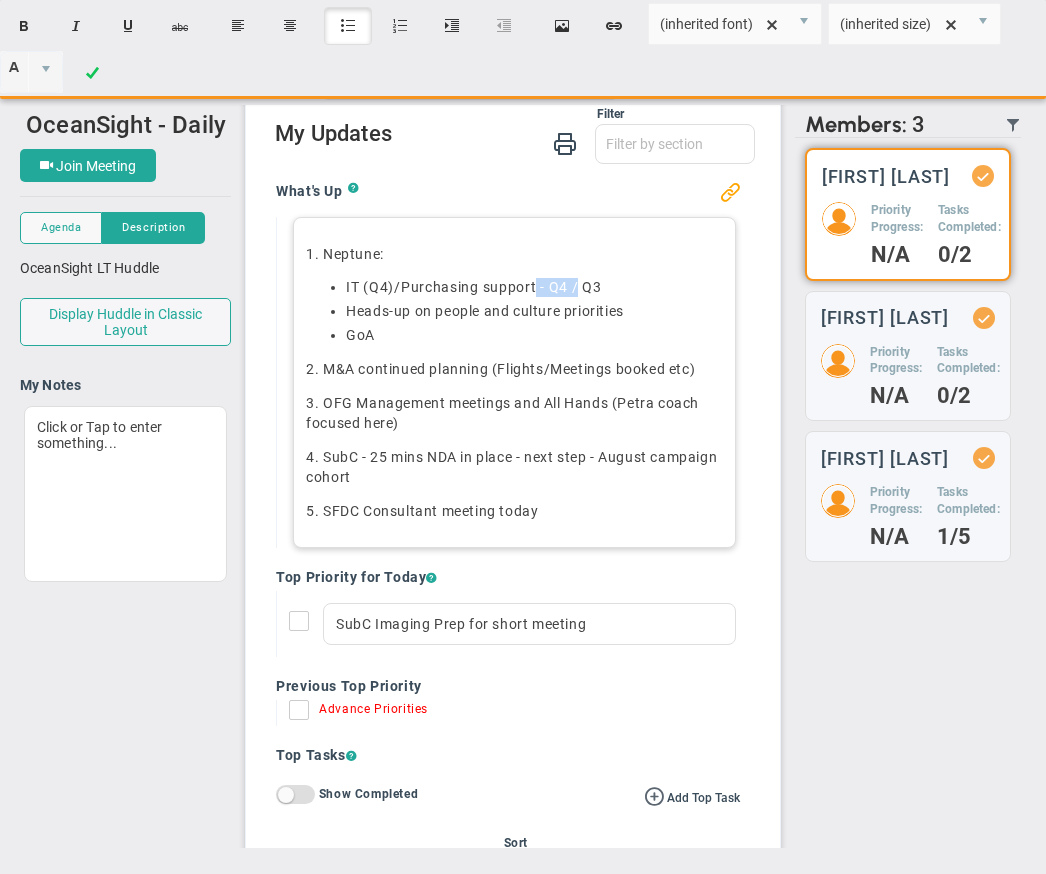 drag, startPoint x: 544, startPoint y: 287, endPoint x: 576, endPoint y: 288, distance: 32.01562 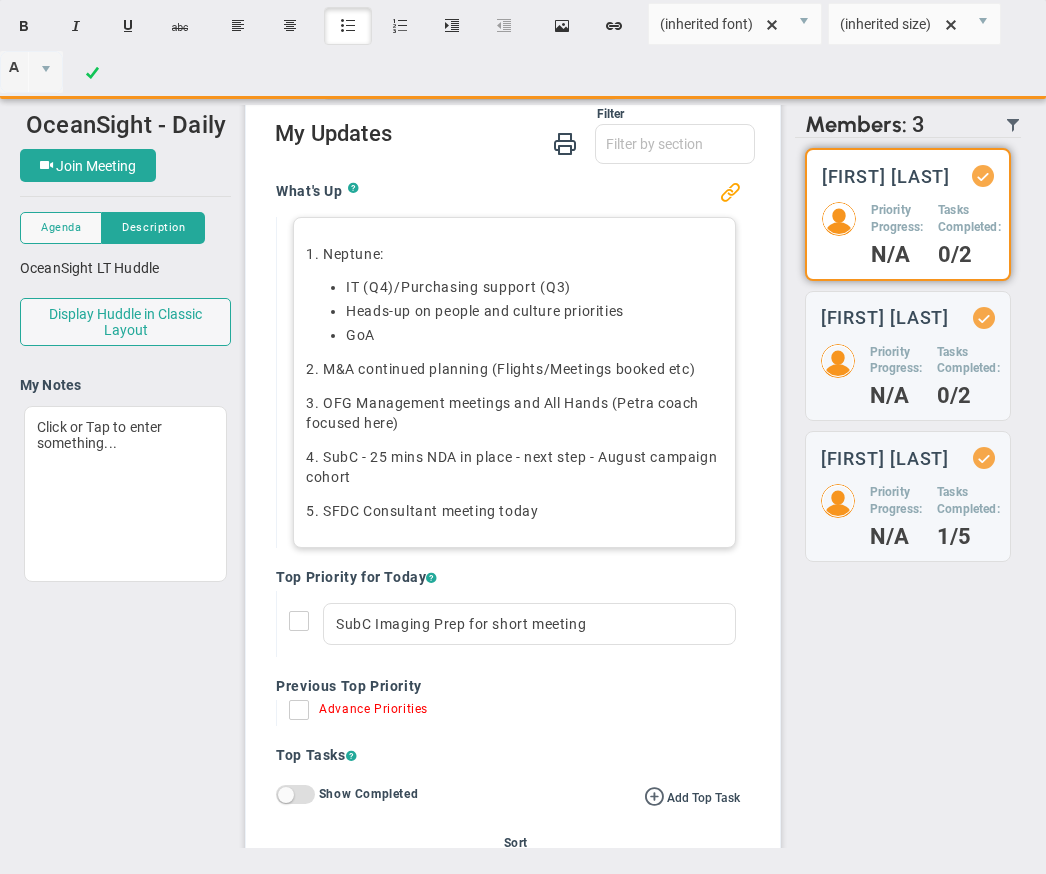 click on "GoA" at bounding box center (534, 335) 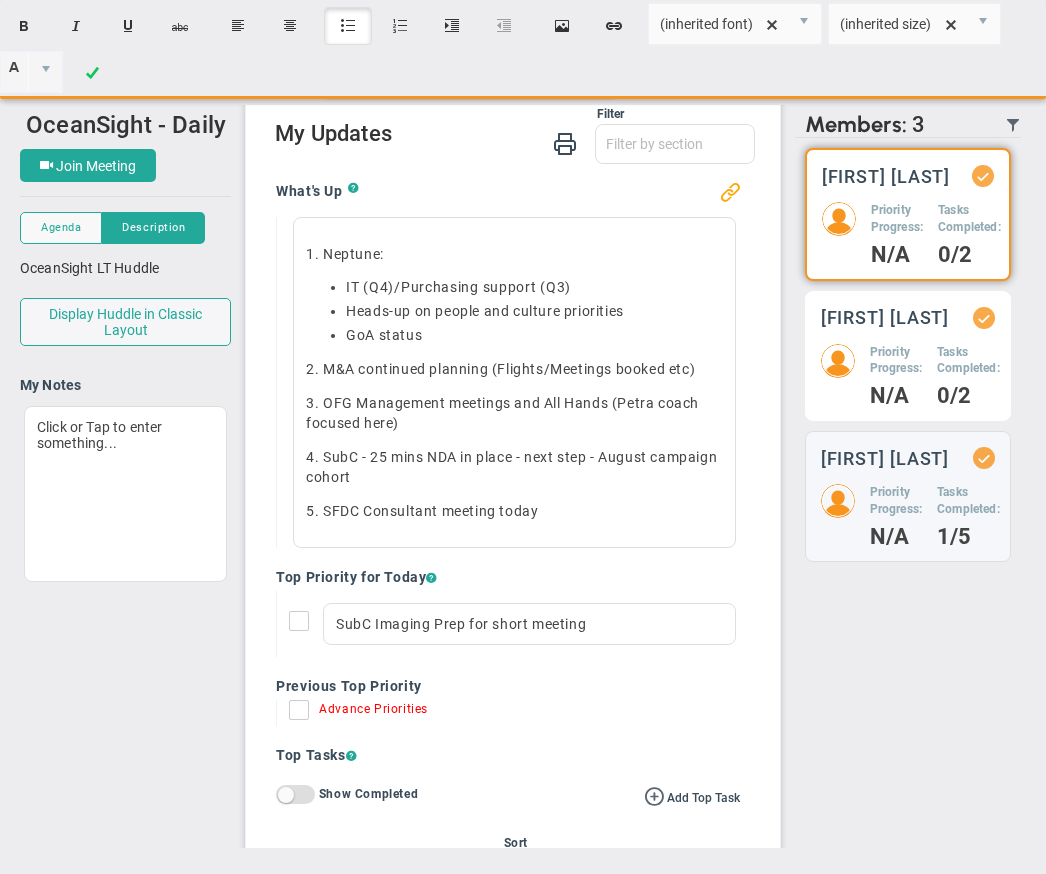 click on "Priority Progress:" at bounding box center (897, 219) 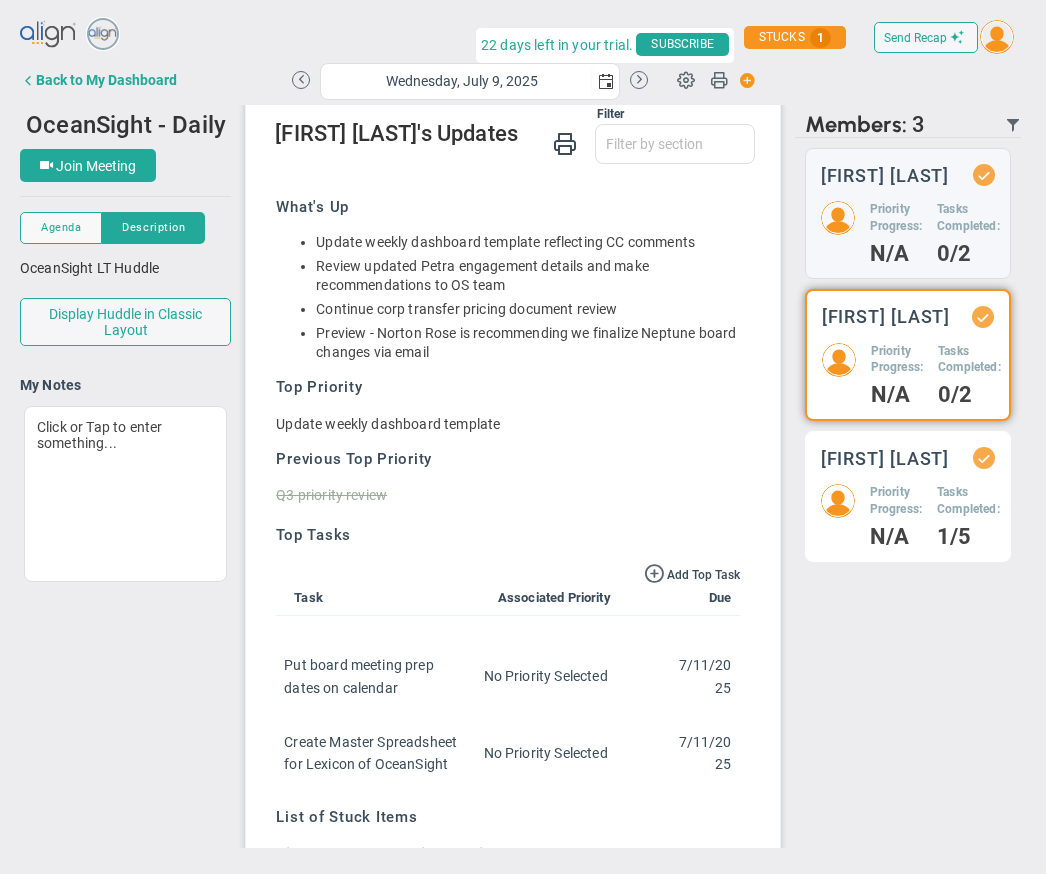 click on "Priority Progress:" at bounding box center (896, 218) 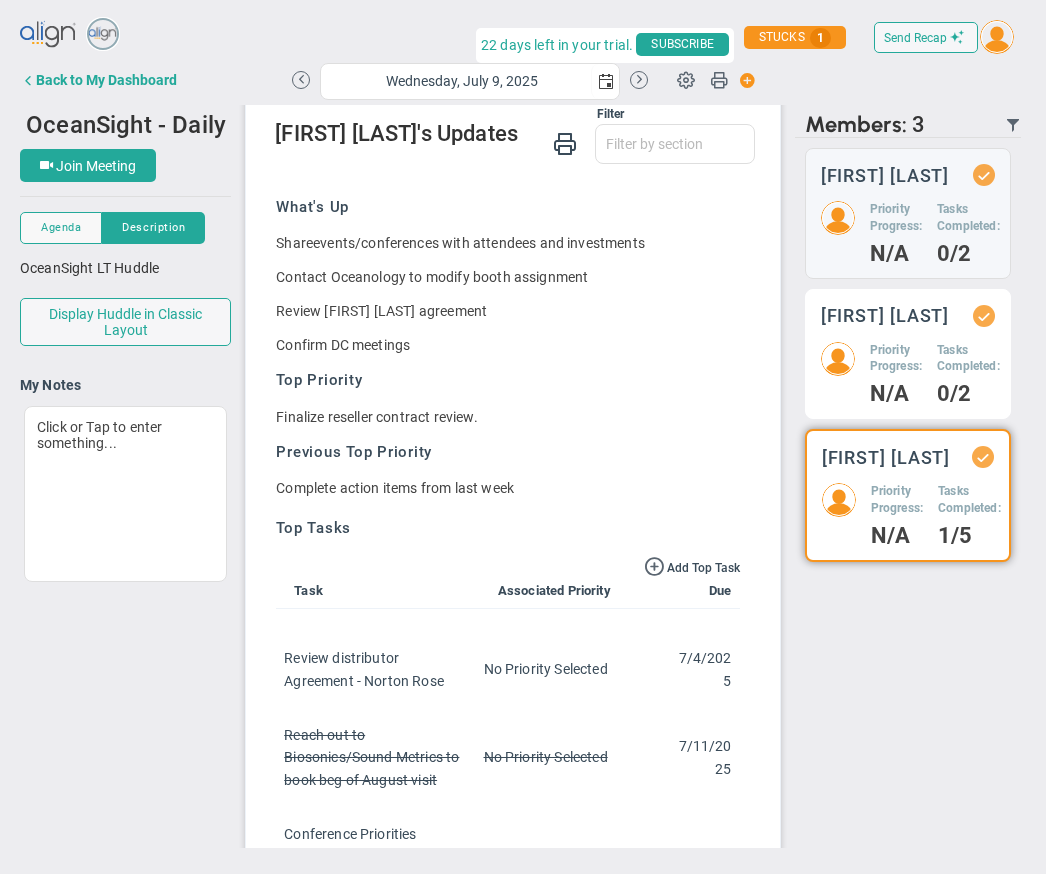 click on "Priority Progress:" at bounding box center [896, 218] 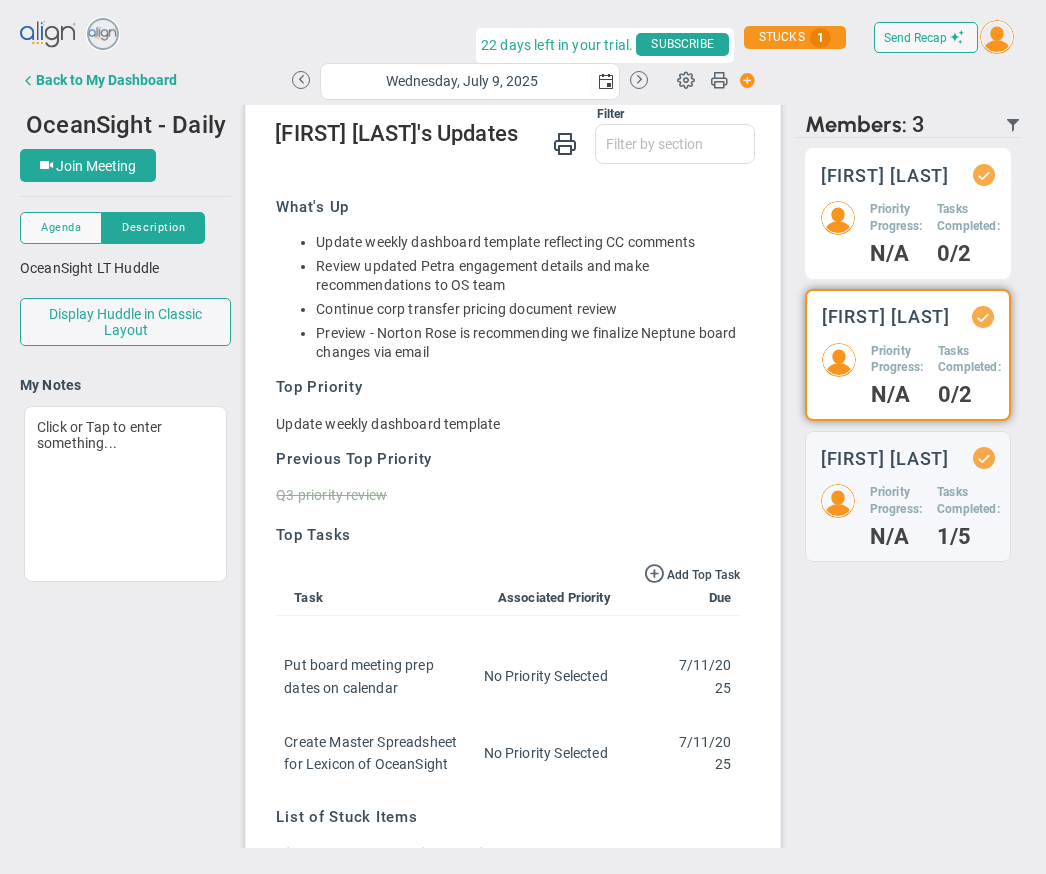 click on "N/A" at bounding box center (896, 254) 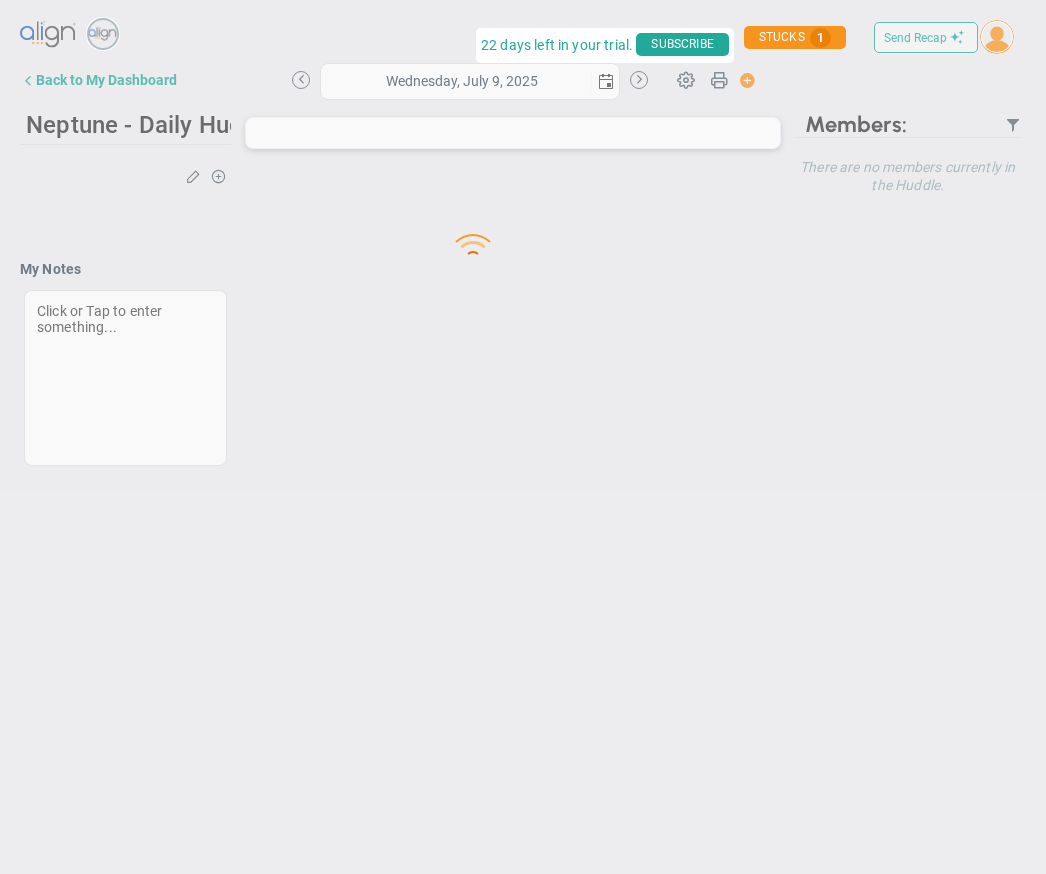 scroll, scrollTop: 0, scrollLeft: 0, axis: both 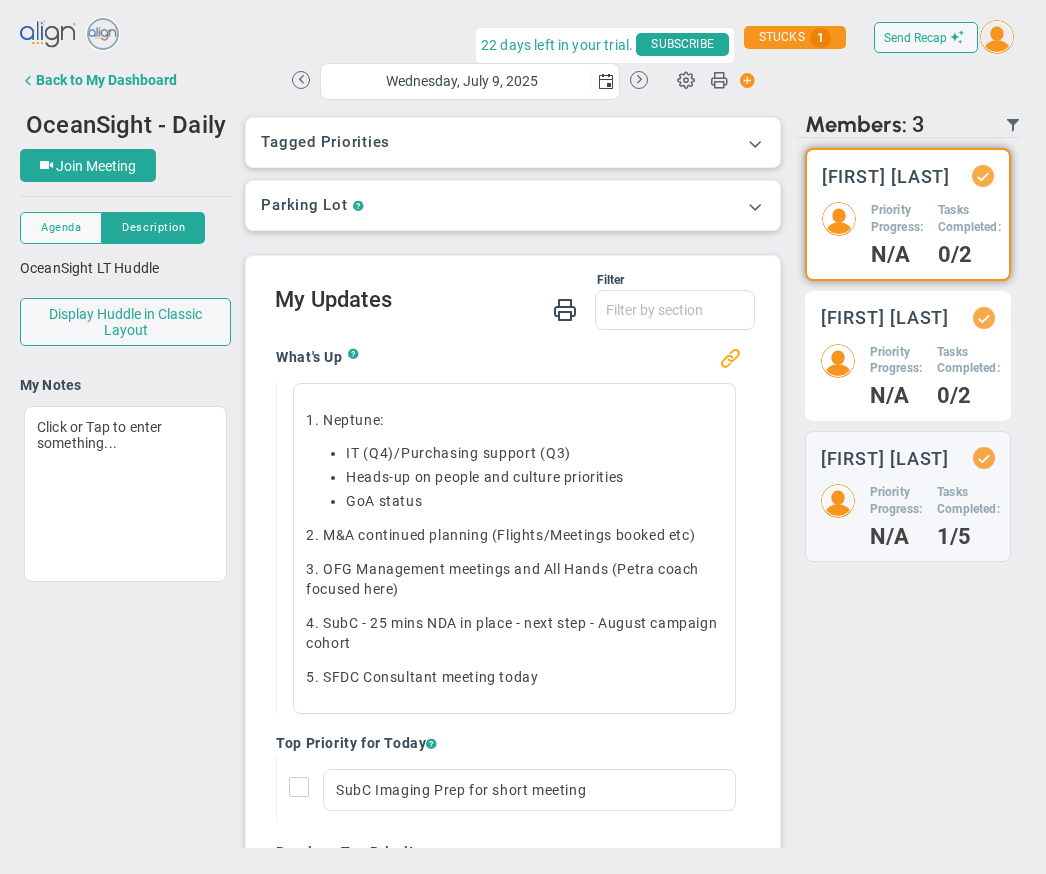 click on "Tasks Completed:" at bounding box center [897, 219] 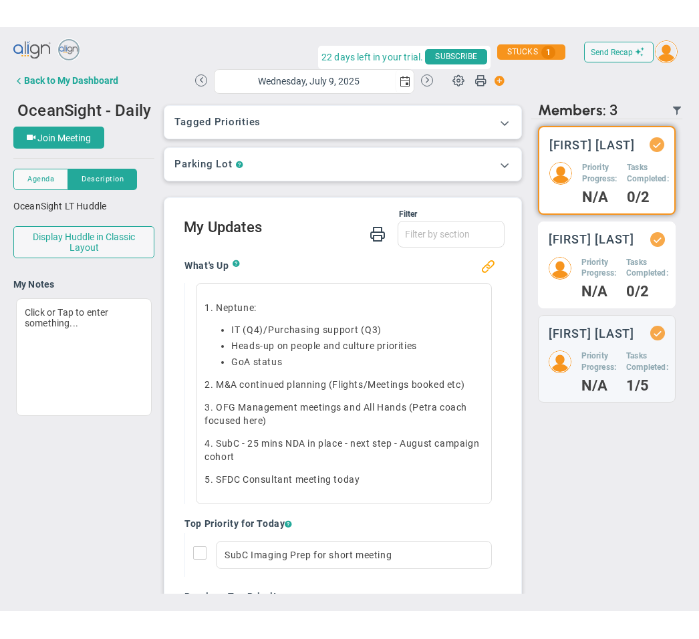 scroll, scrollTop: 166, scrollLeft: 0, axis: vertical 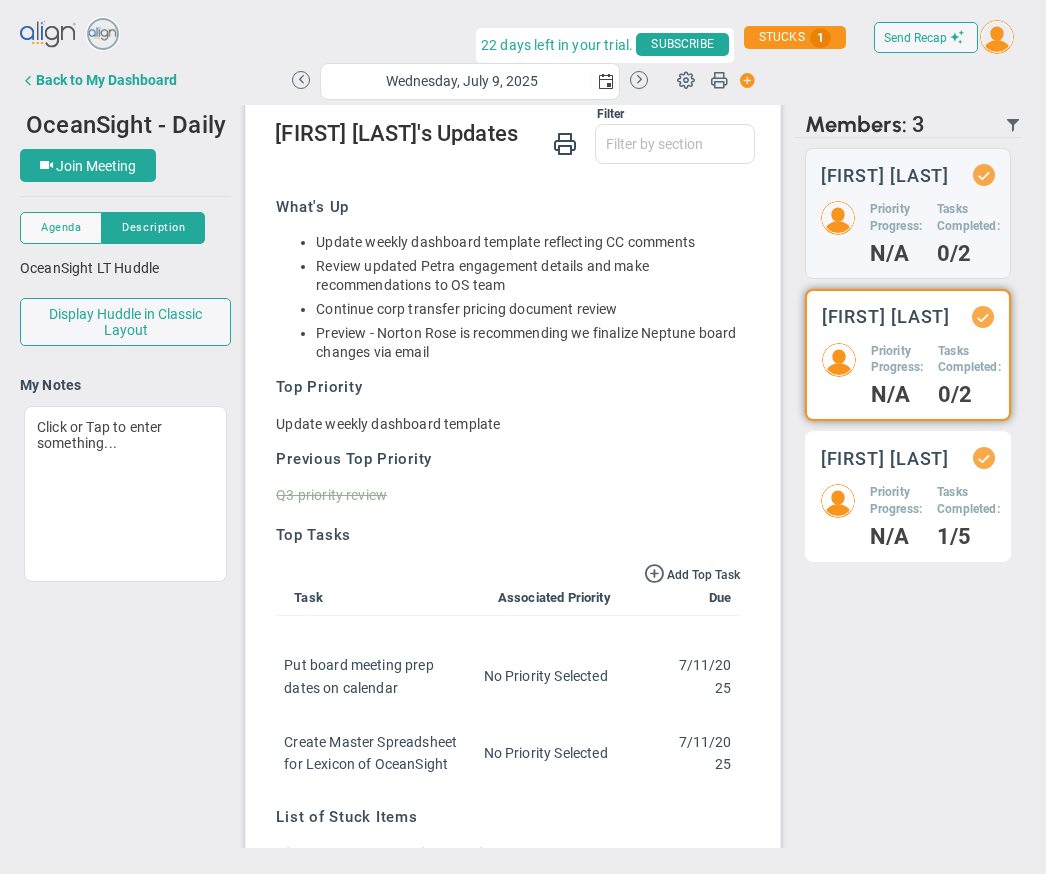 click on "Matt Burdyny
Priority Progress:
N/A
Tasks Completed:
1/5" at bounding box center (908, 213) 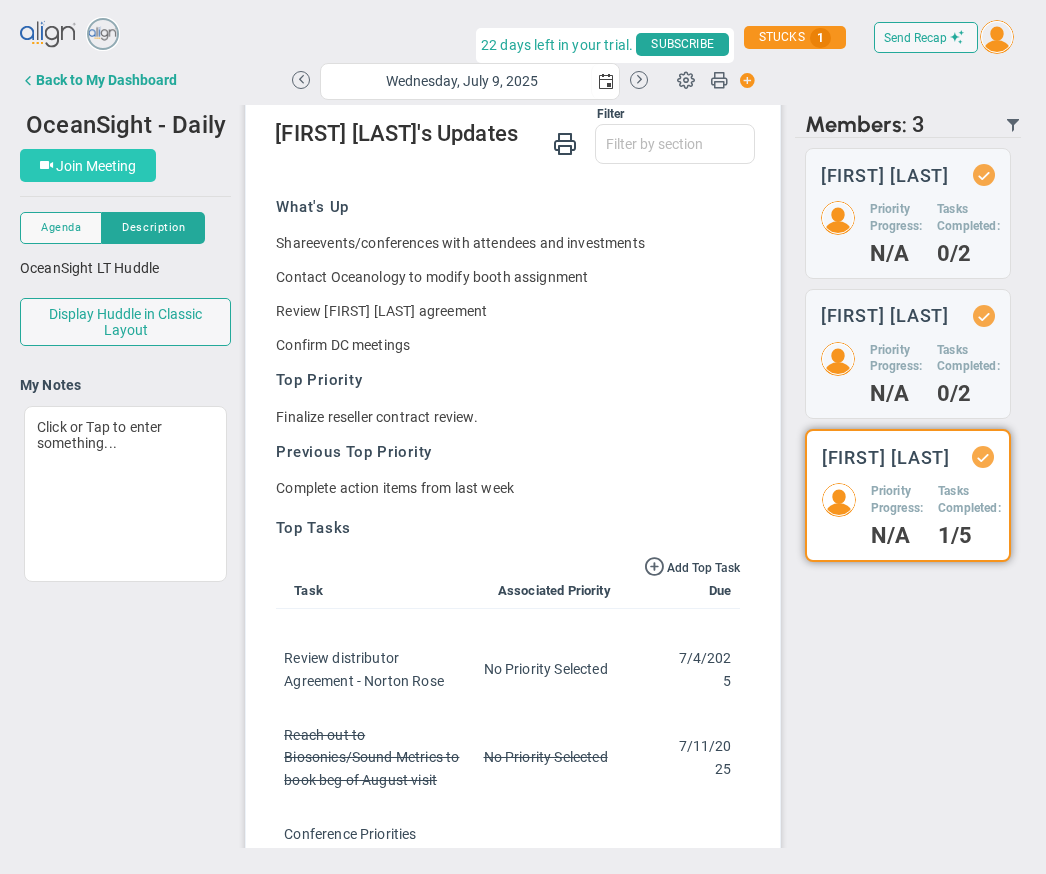 click on "Join Meeting" at bounding box center [96, 166] 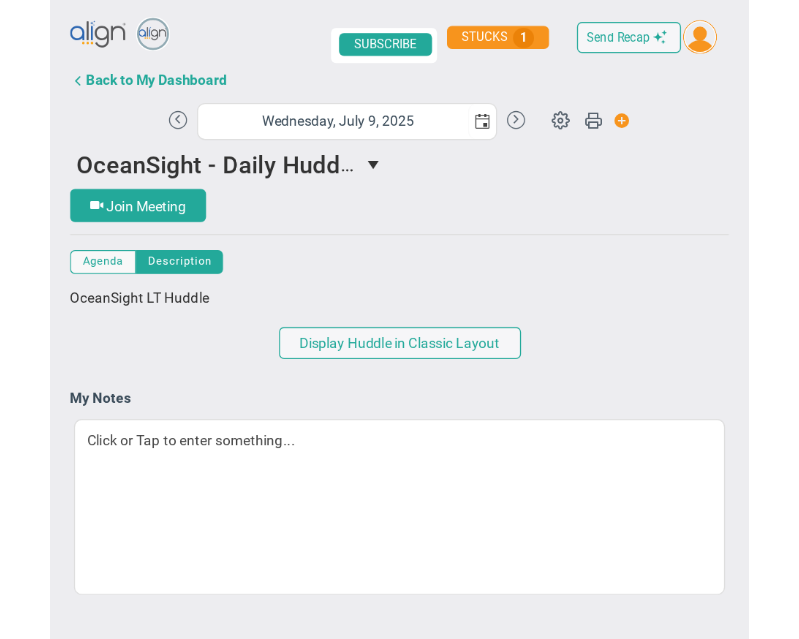 scroll, scrollTop: 0, scrollLeft: 0, axis: both 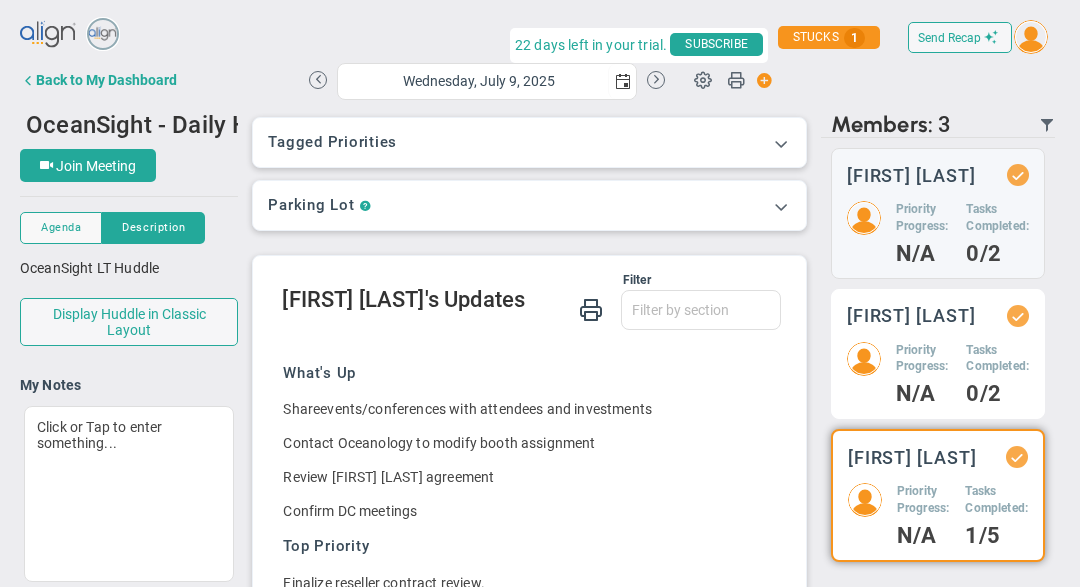 click on "[FIRST] [LAST]
Priority Progress:
N/A
Tasks Completed:
0/2" at bounding box center [938, 213] 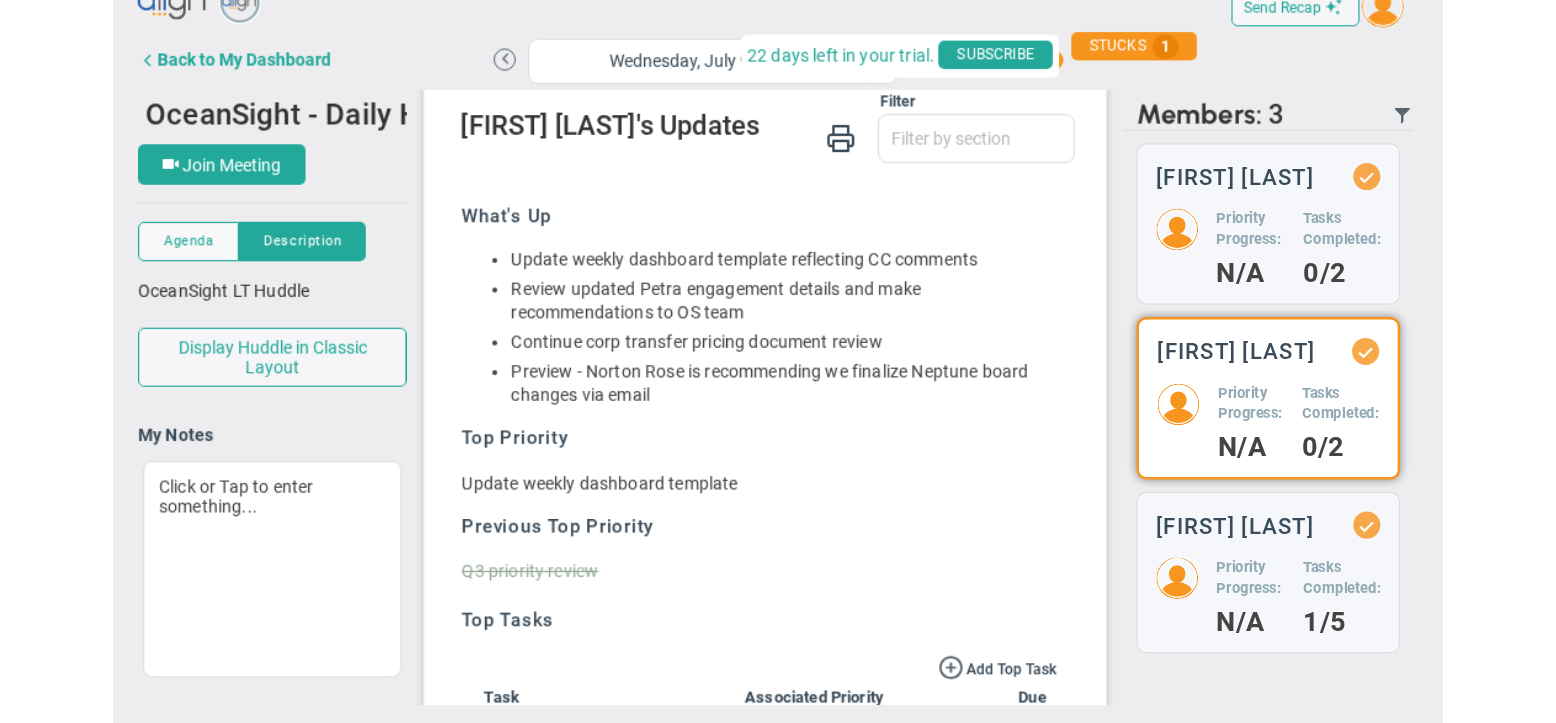 scroll, scrollTop: 11, scrollLeft: 0, axis: vertical 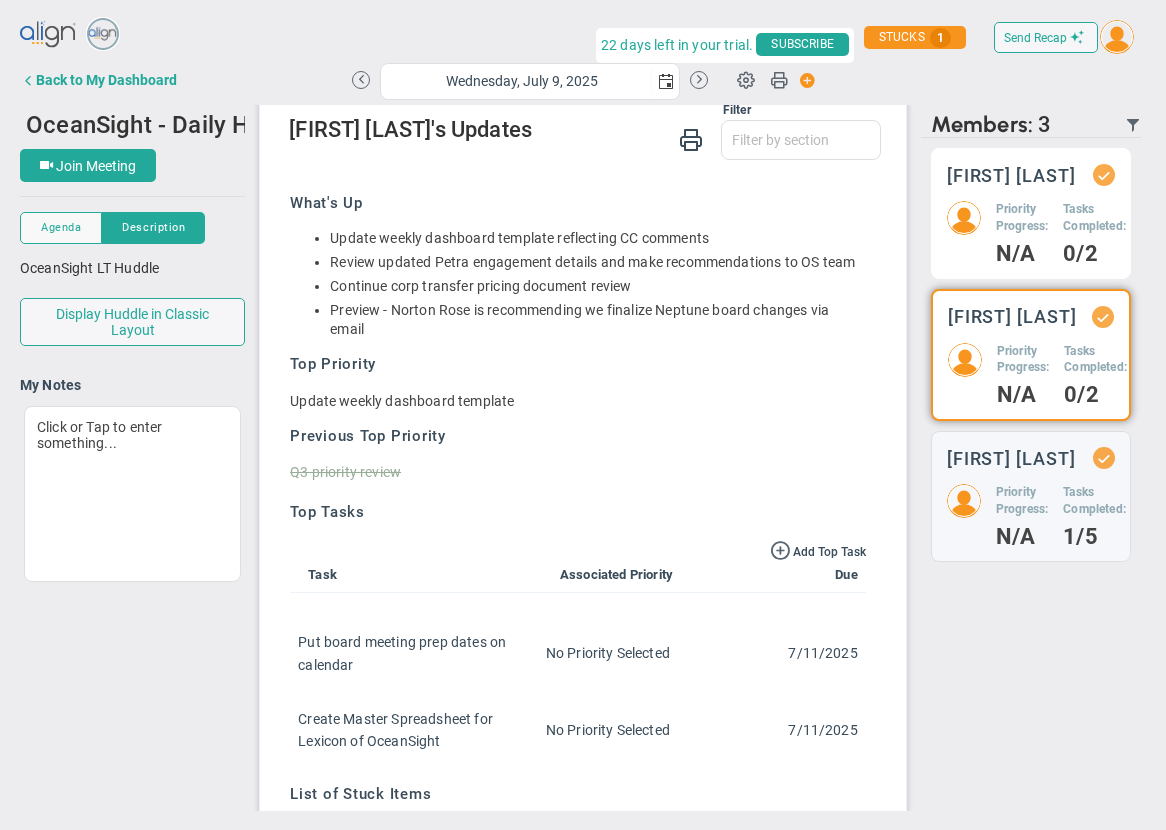 click on "Priority Progress:" at bounding box center (1022, 218) 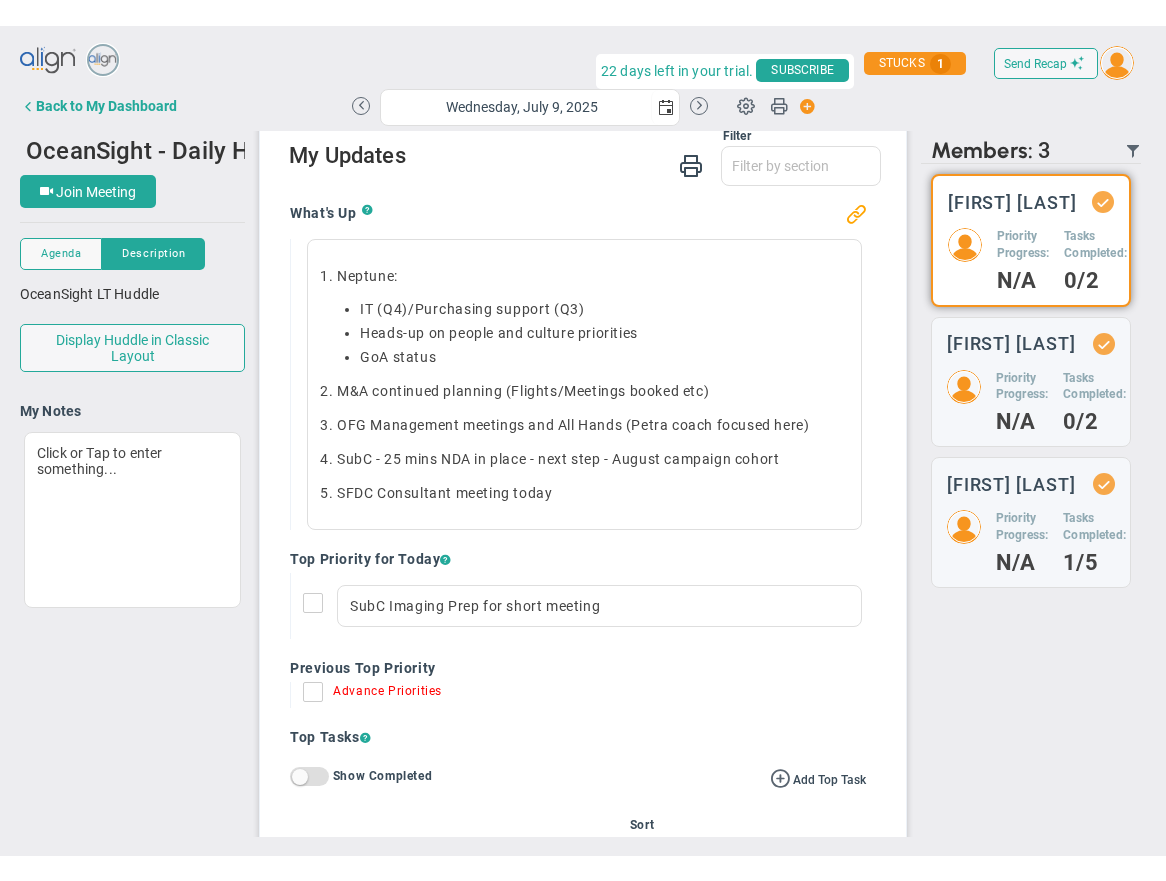 scroll, scrollTop: 164, scrollLeft: 0, axis: vertical 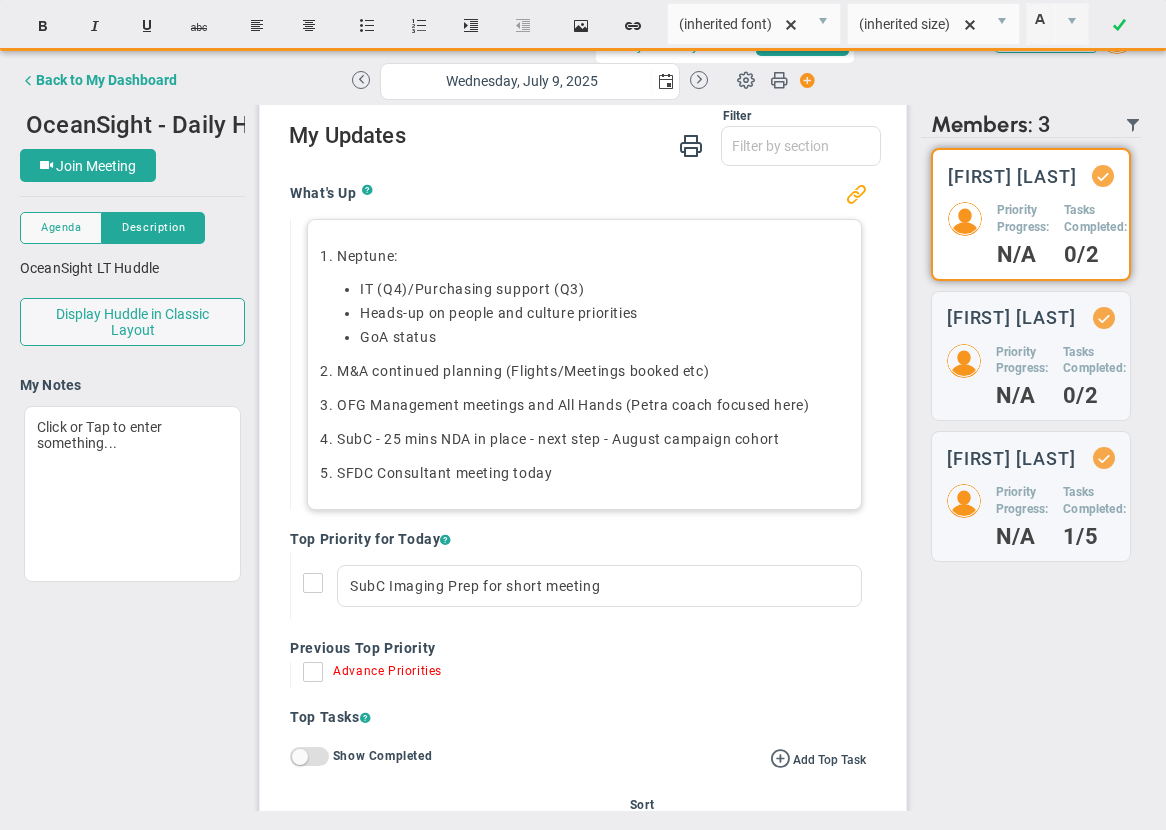 click on "Heads-up on people and culture priorities" at bounding box center [604, 313] 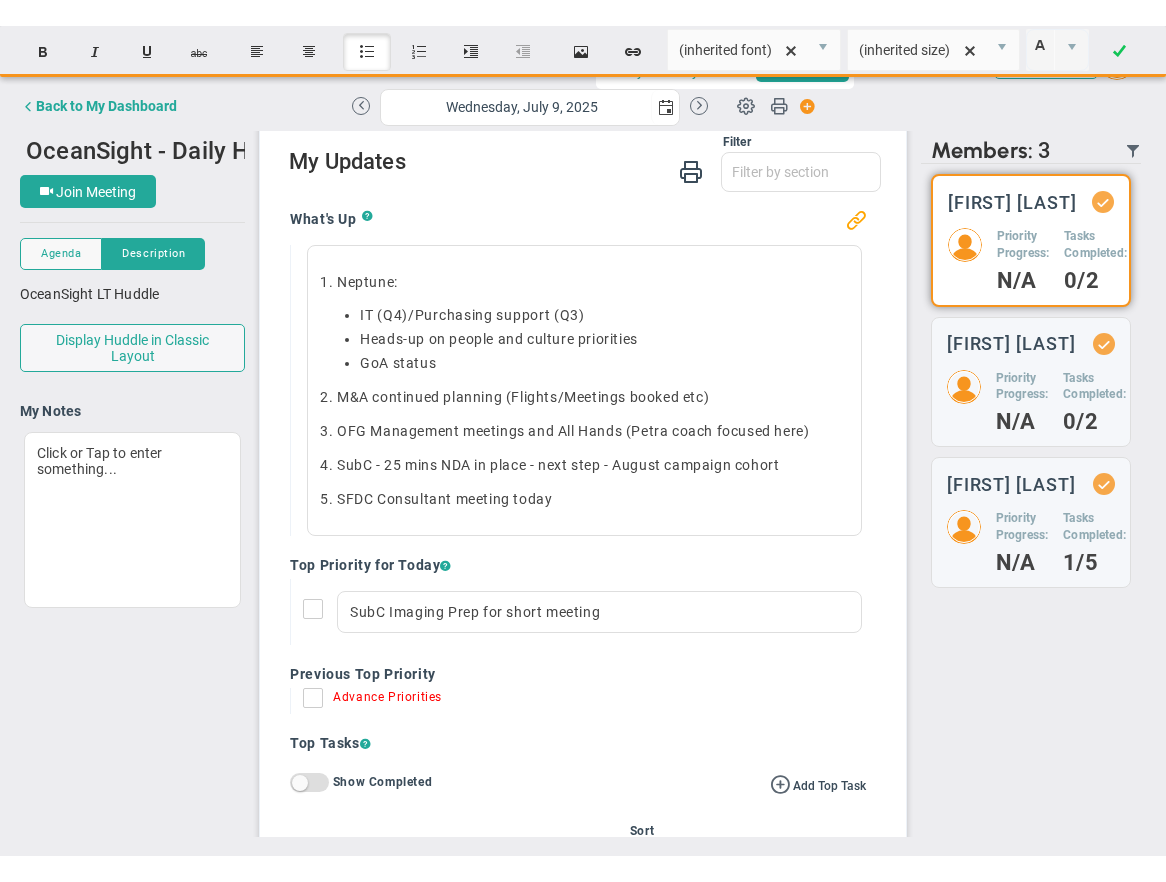 scroll, scrollTop: 165, scrollLeft: 0, axis: vertical 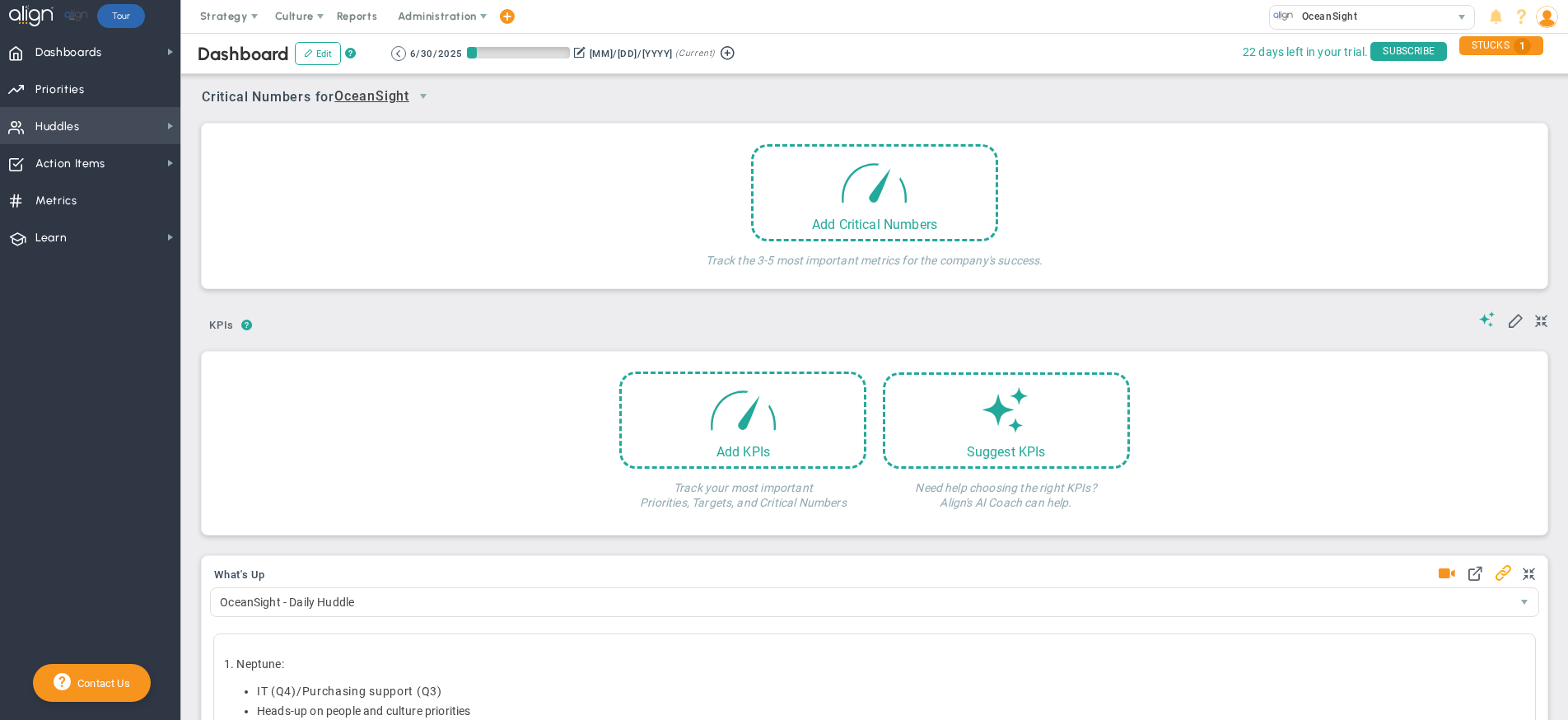 click on "Huddles Huddles" at bounding box center (90, 125) 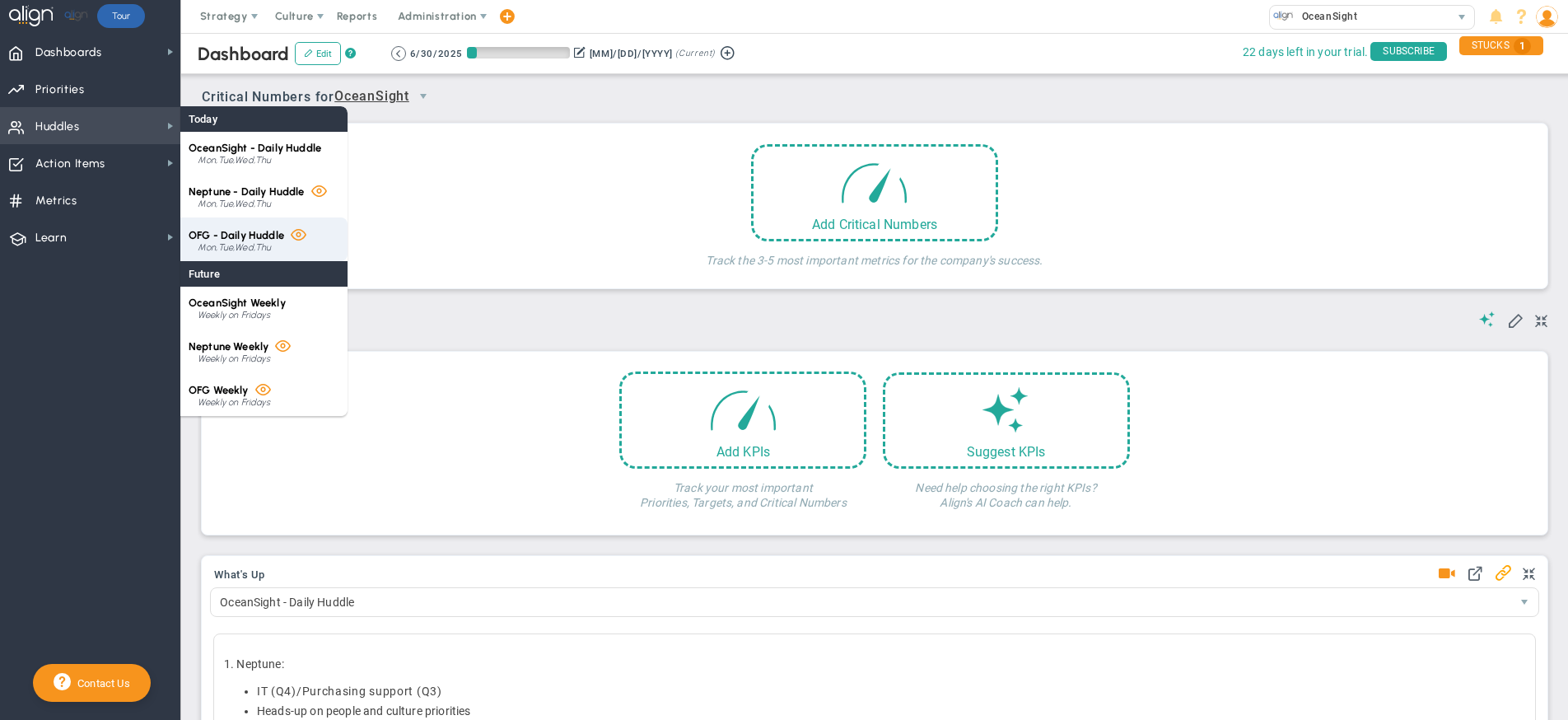 click on "OFG - Daily Huddle" at bounding box center (254, 147) 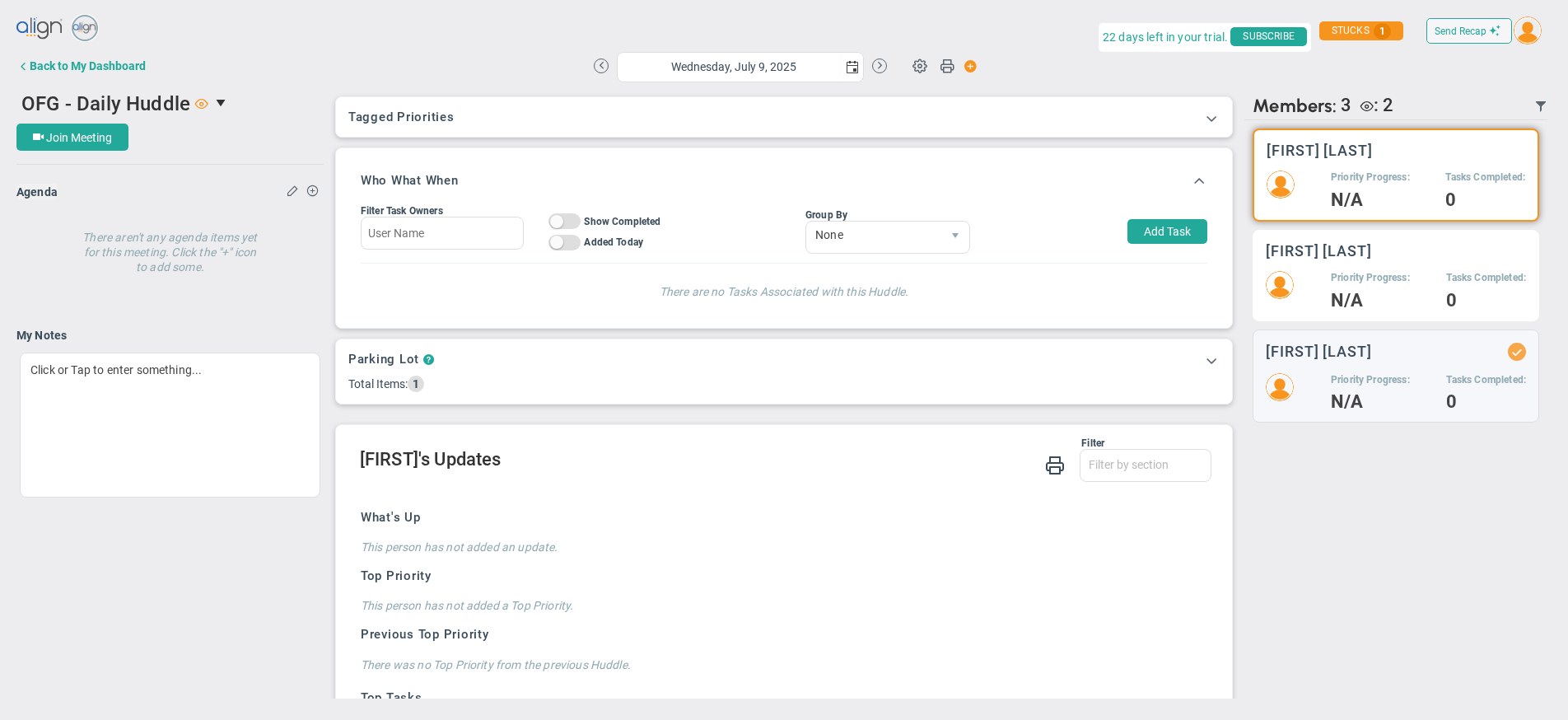 click on "Matthew Kowalczyk" at bounding box center [1396, 150] 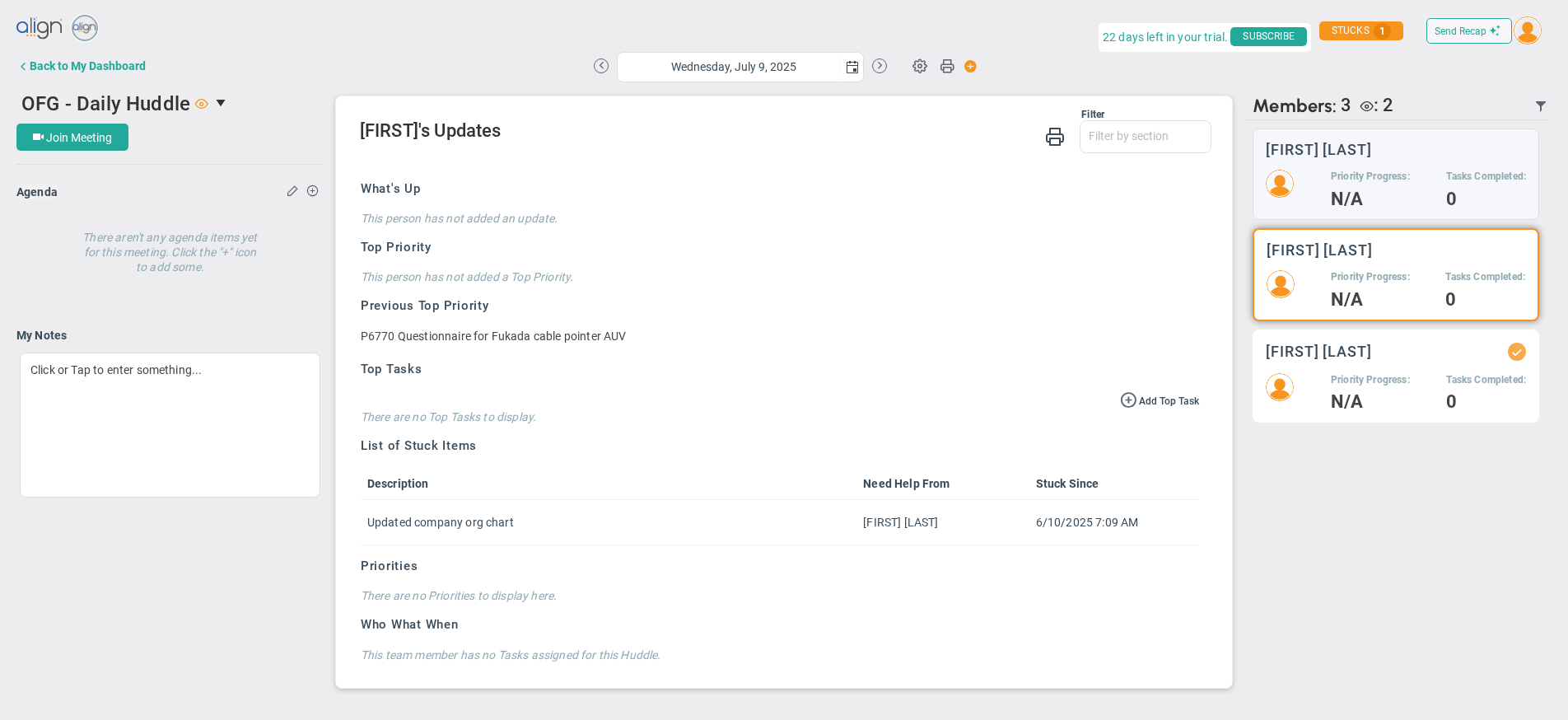 click on "Laurie Bristow" at bounding box center [1318, 149] 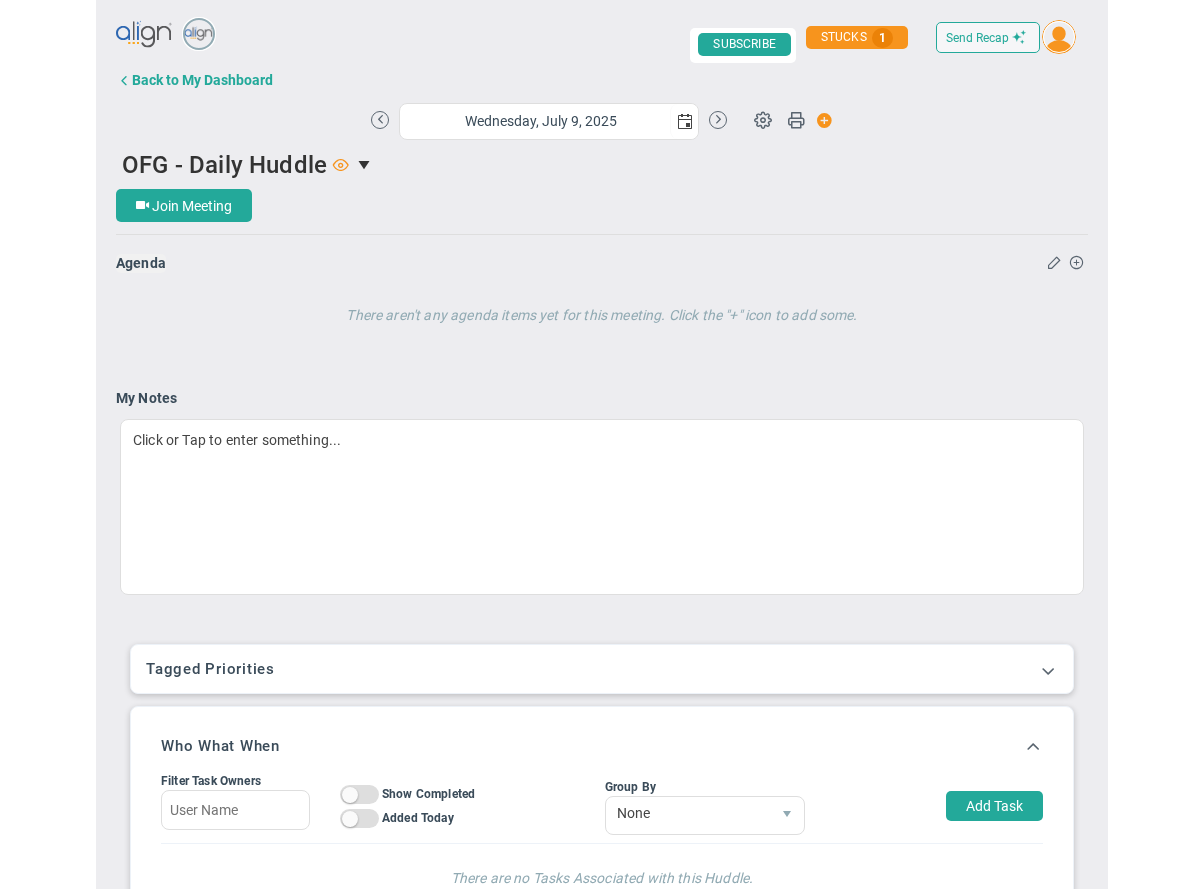 scroll, scrollTop: 0, scrollLeft: 0, axis: both 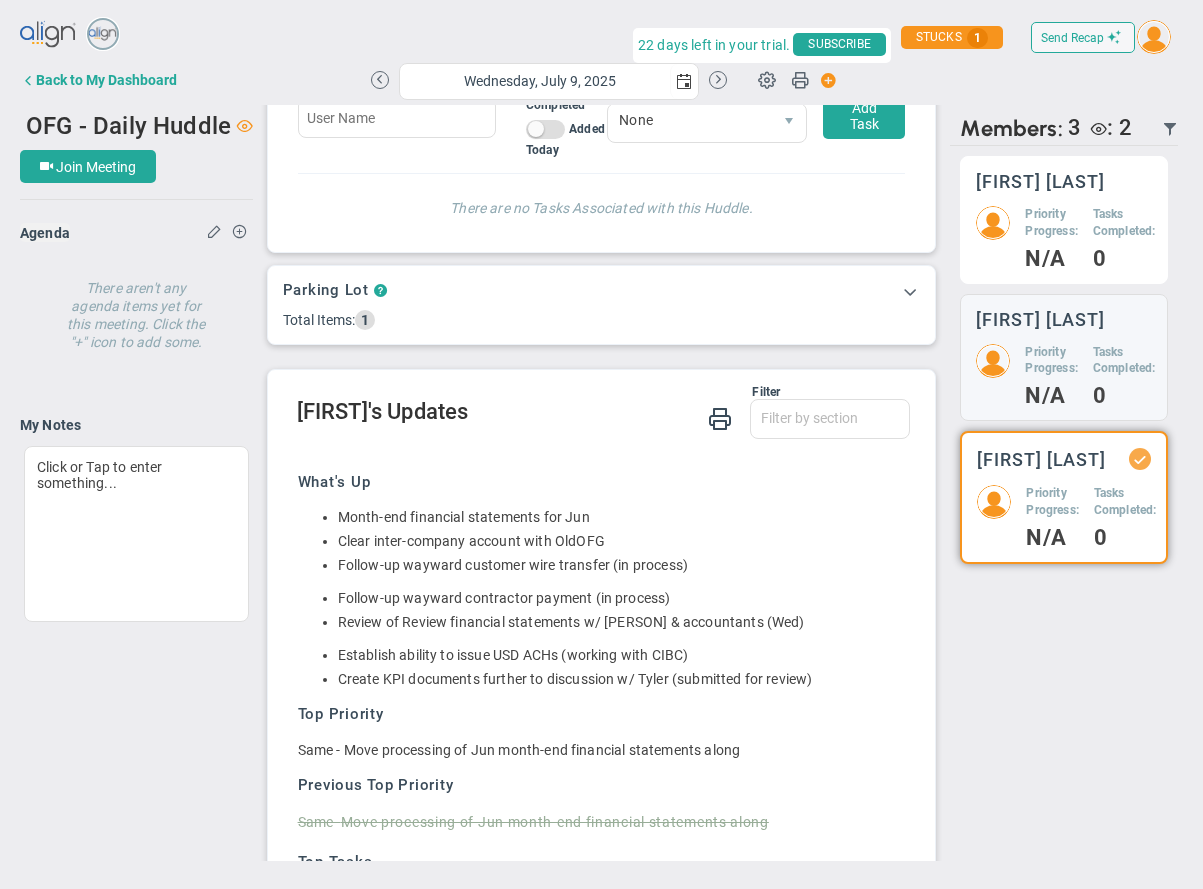 click at bounding box center (993, 223) 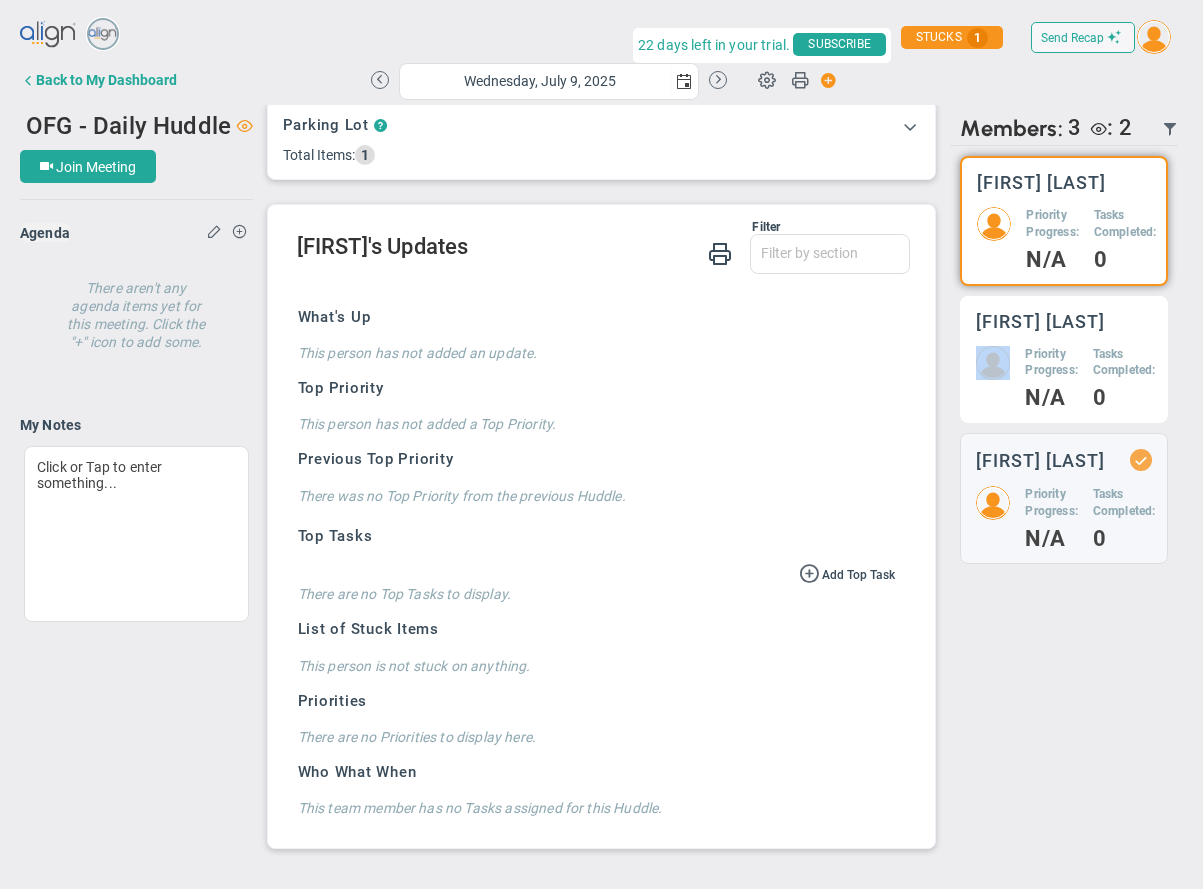 click on "Matthew Kowalczyk" at bounding box center [1041, 182] 